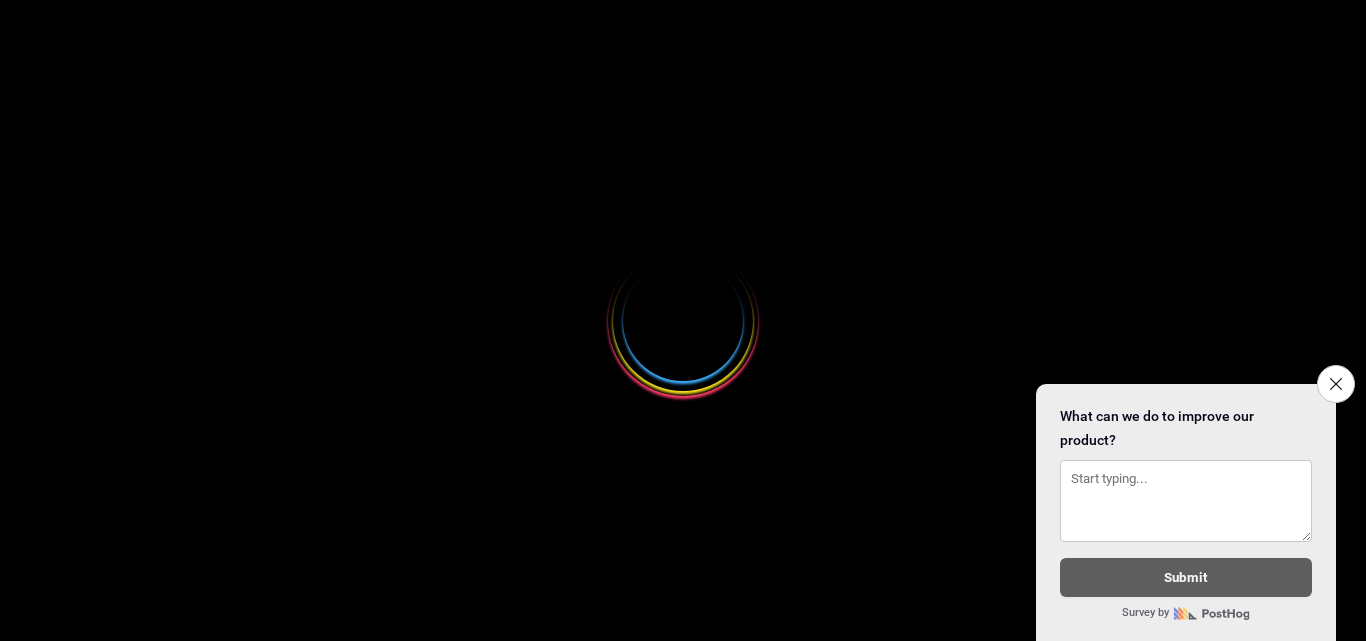 scroll, scrollTop: 0, scrollLeft: 0, axis: both 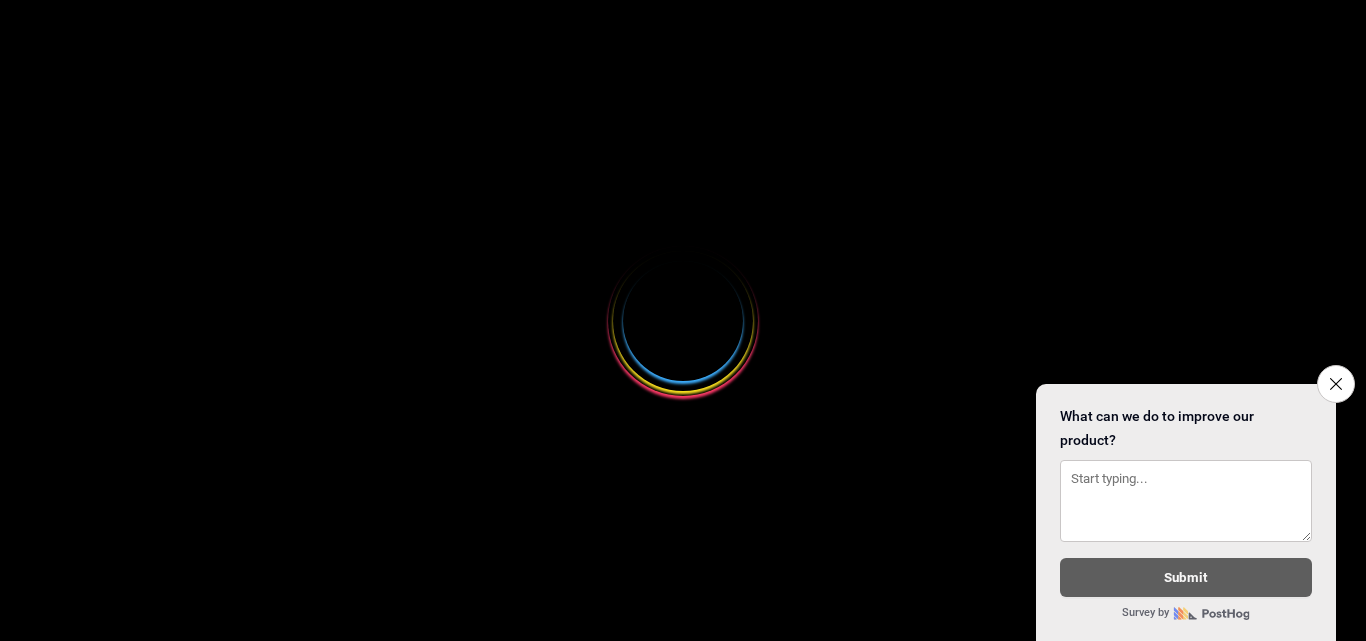 select 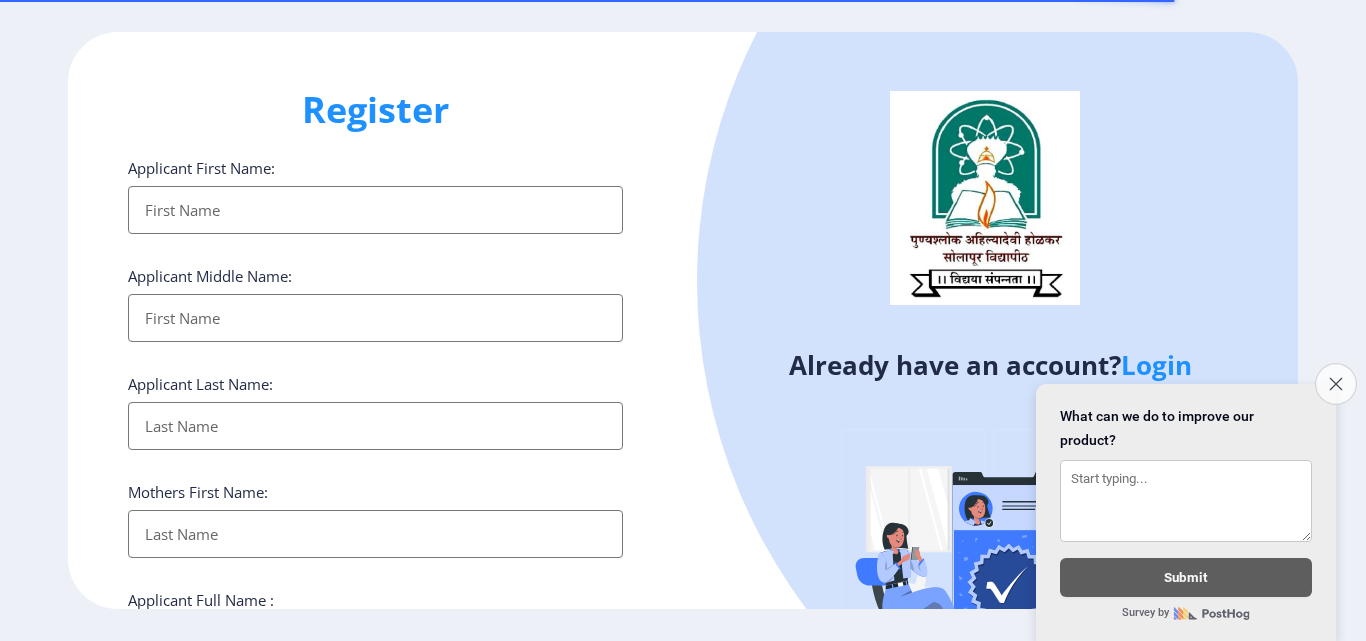 click 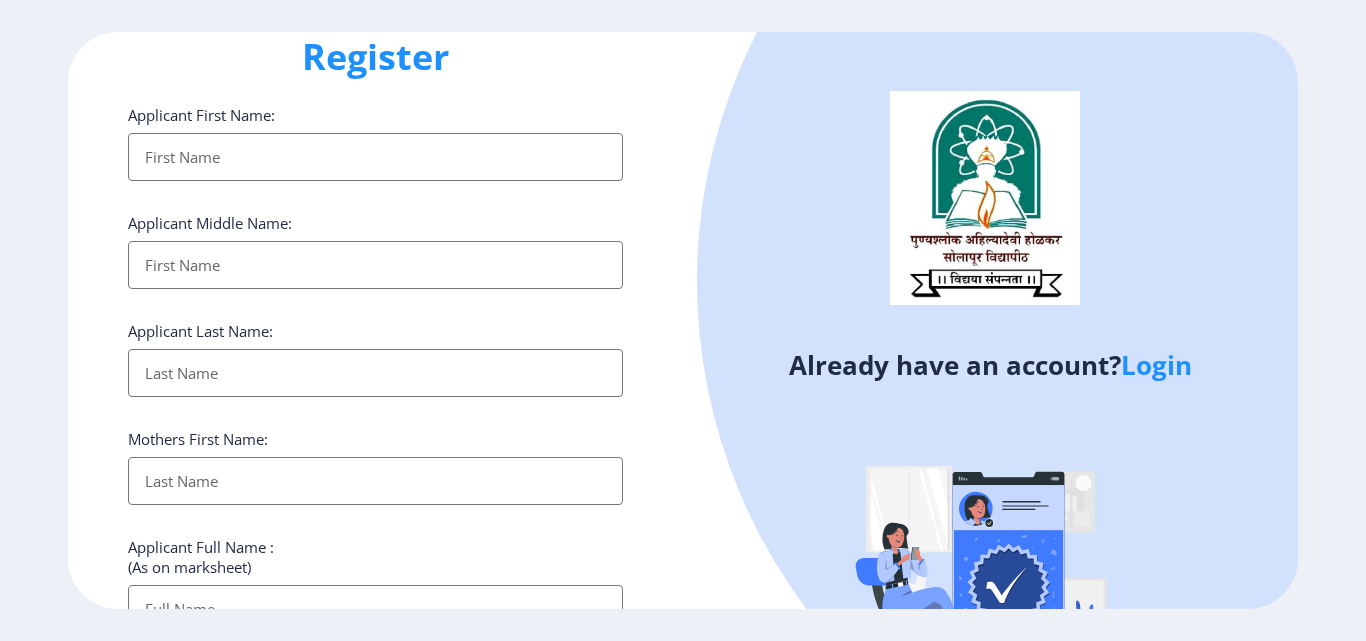 scroll, scrollTop: 0, scrollLeft: 0, axis: both 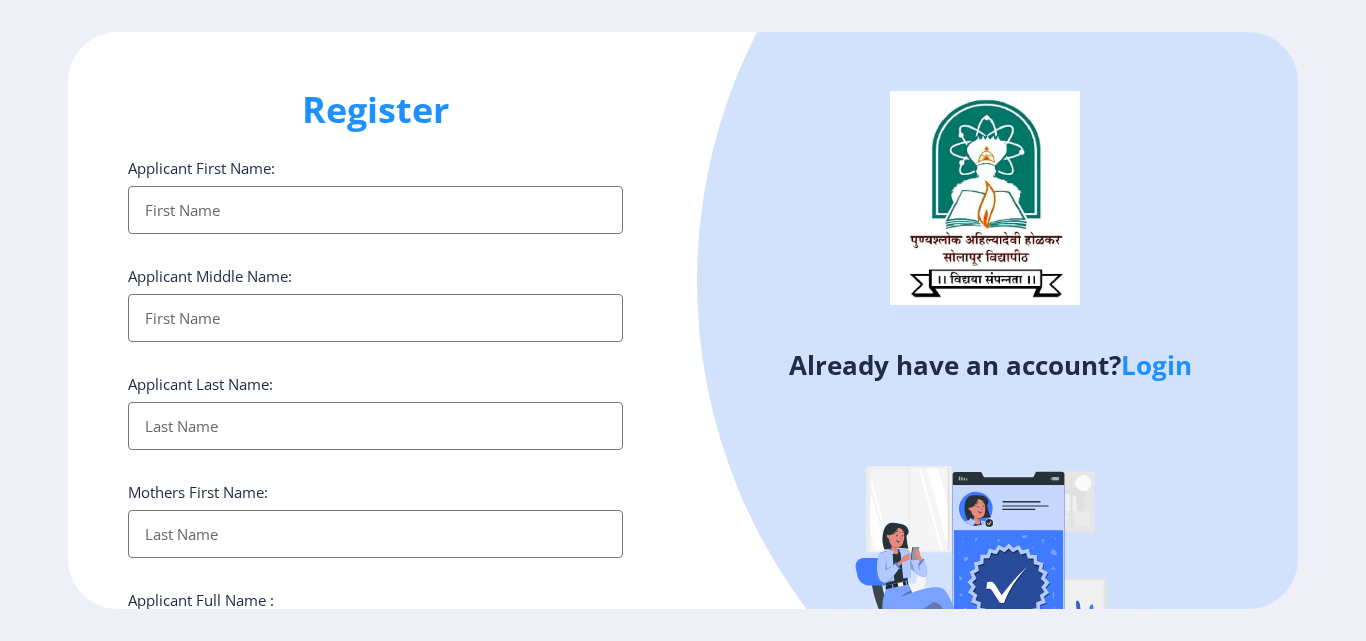 click on "Applicant First Name:" at bounding box center [375, 210] 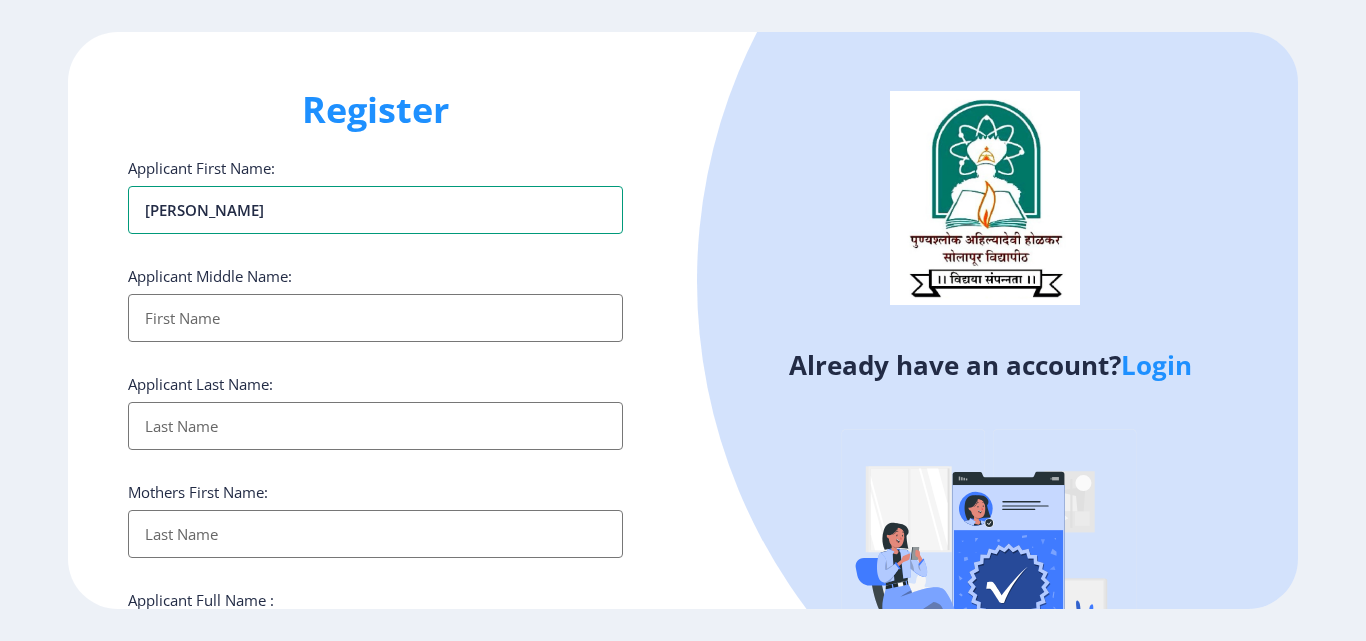 type on "[PERSON_NAME]" 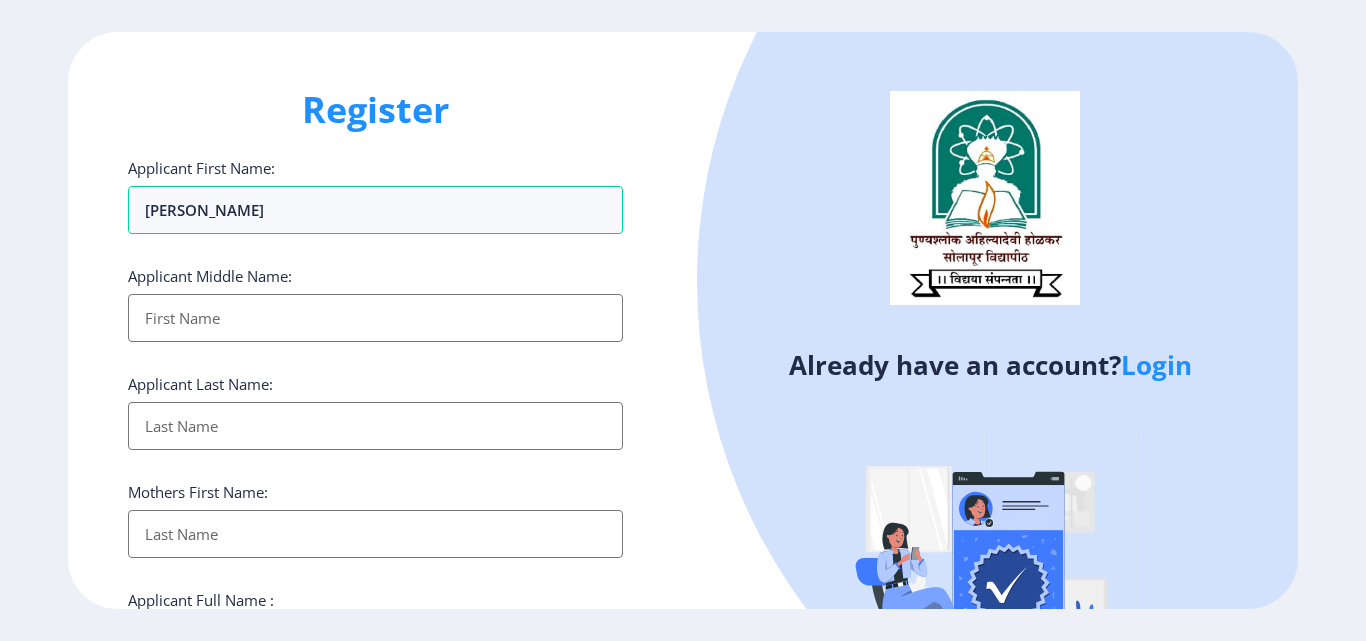 click on "Applicant First Name:" at bounding box center [375, 318] 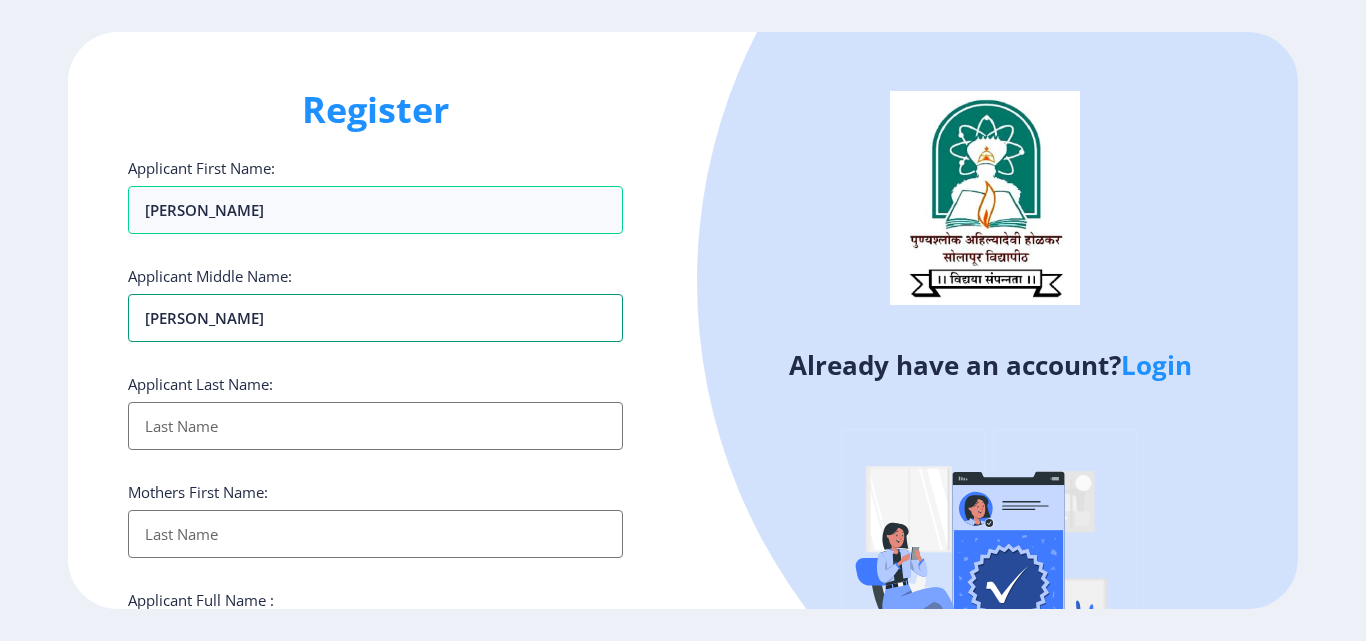 type on "[PERSON_NAME]" 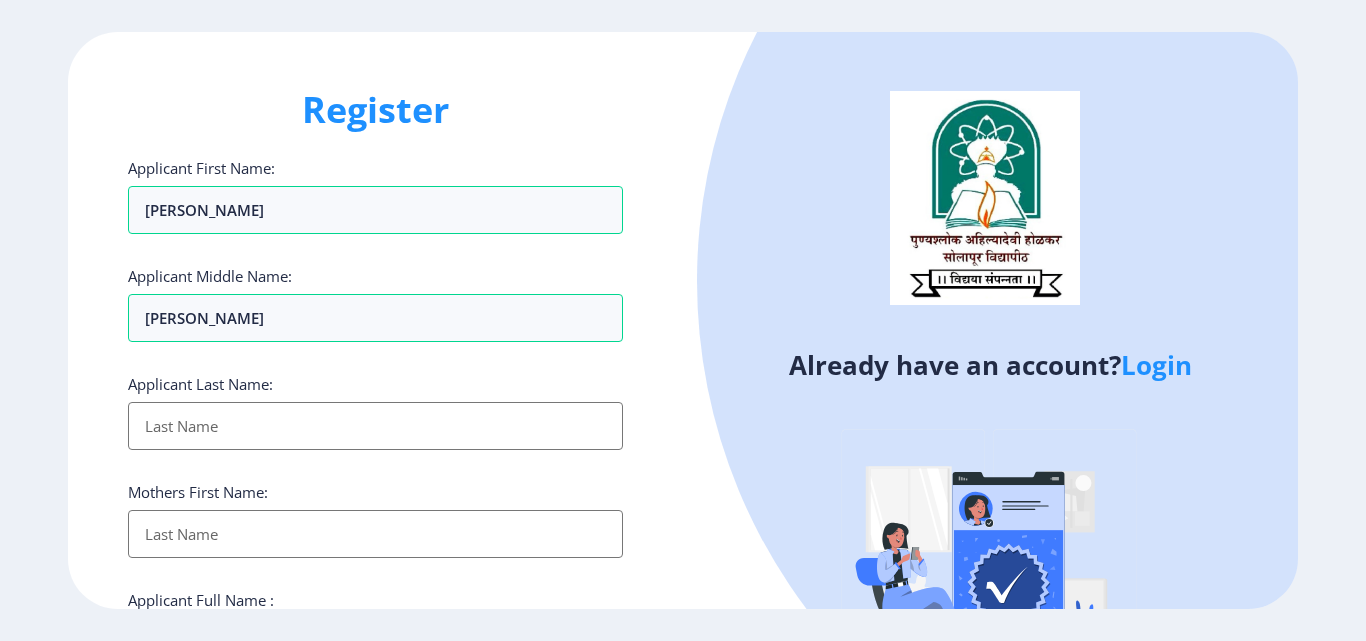 click on "Applicant First Name:" at bounding box center [375, 426] 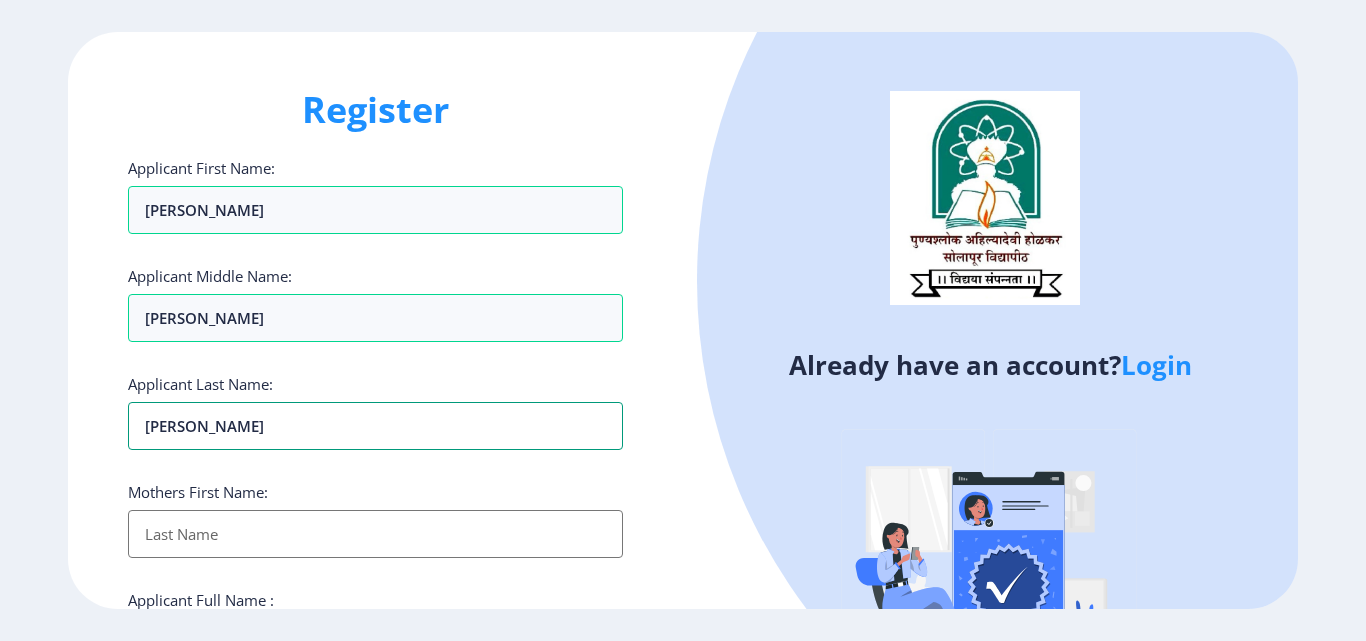 type on "[PERSON_NAME]" 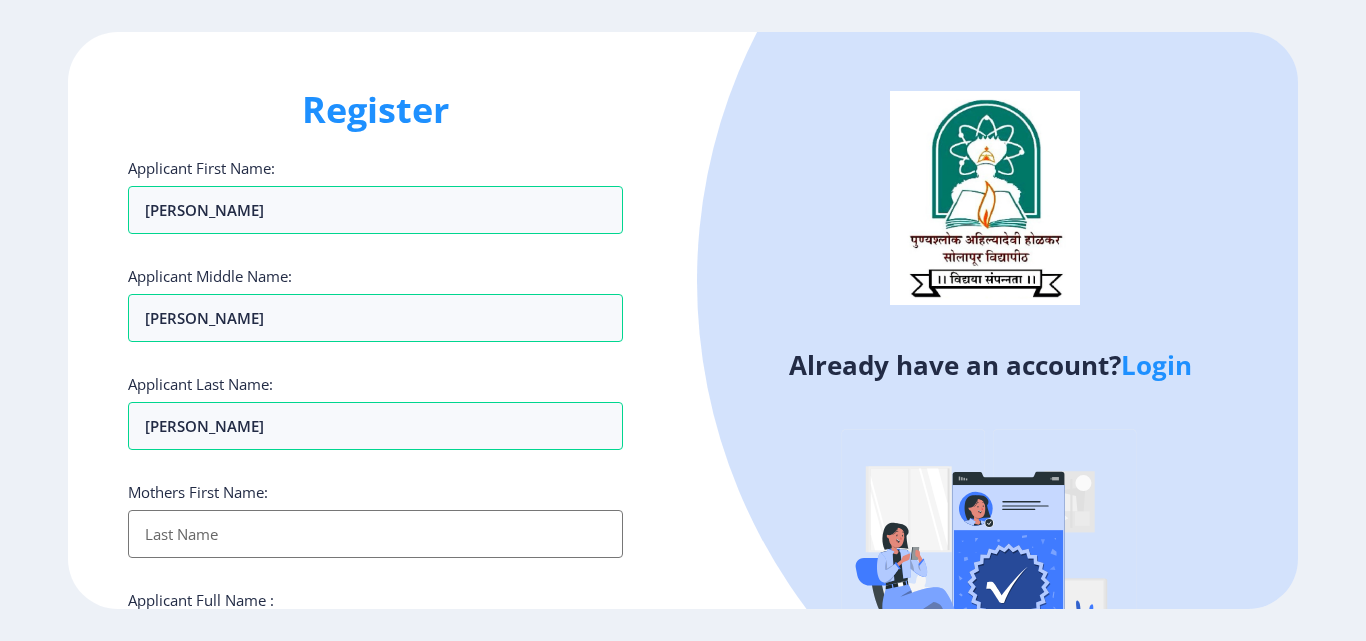 click on "Applicant First Name:" at bounding box center [375, 534] 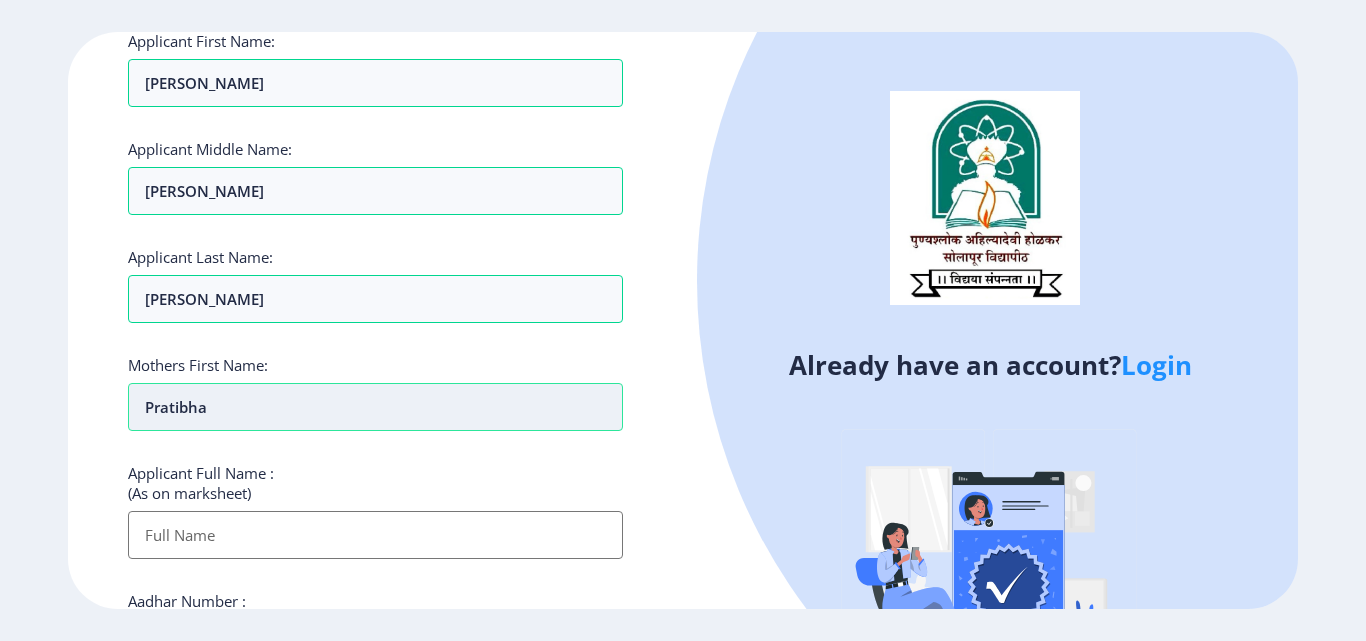scroll, scrollTop: 131, scrollLeft: 0, axis: vertical 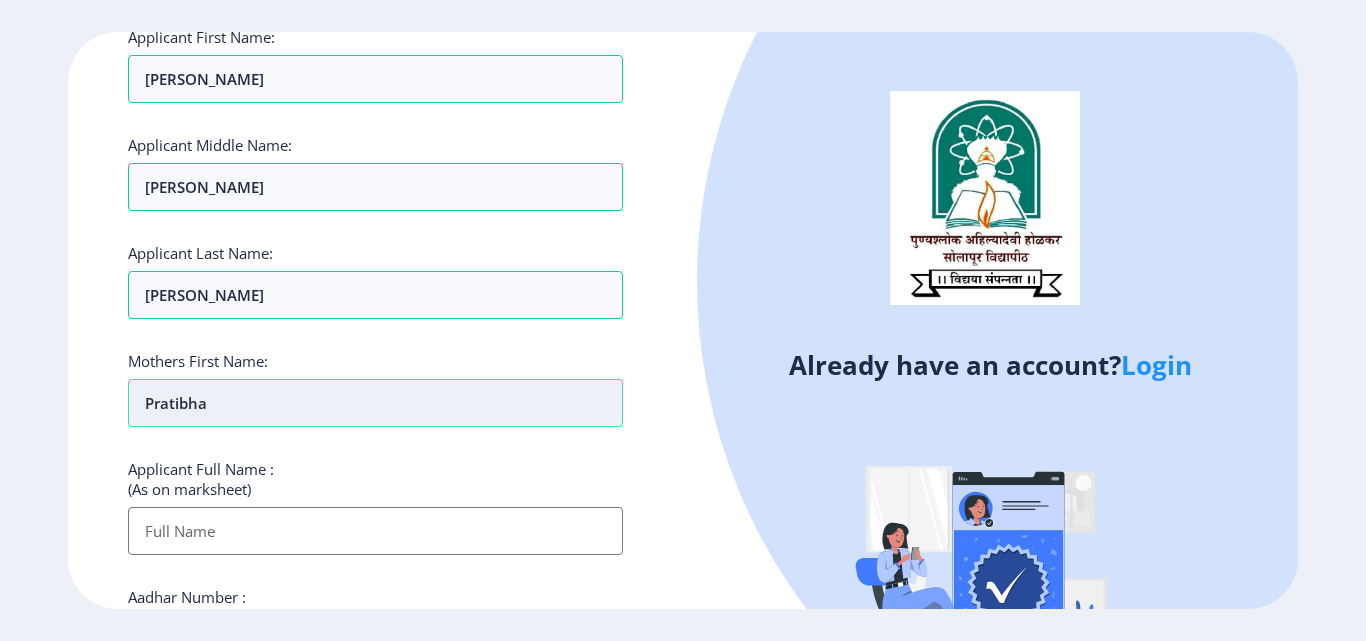 type on "Pratibha" 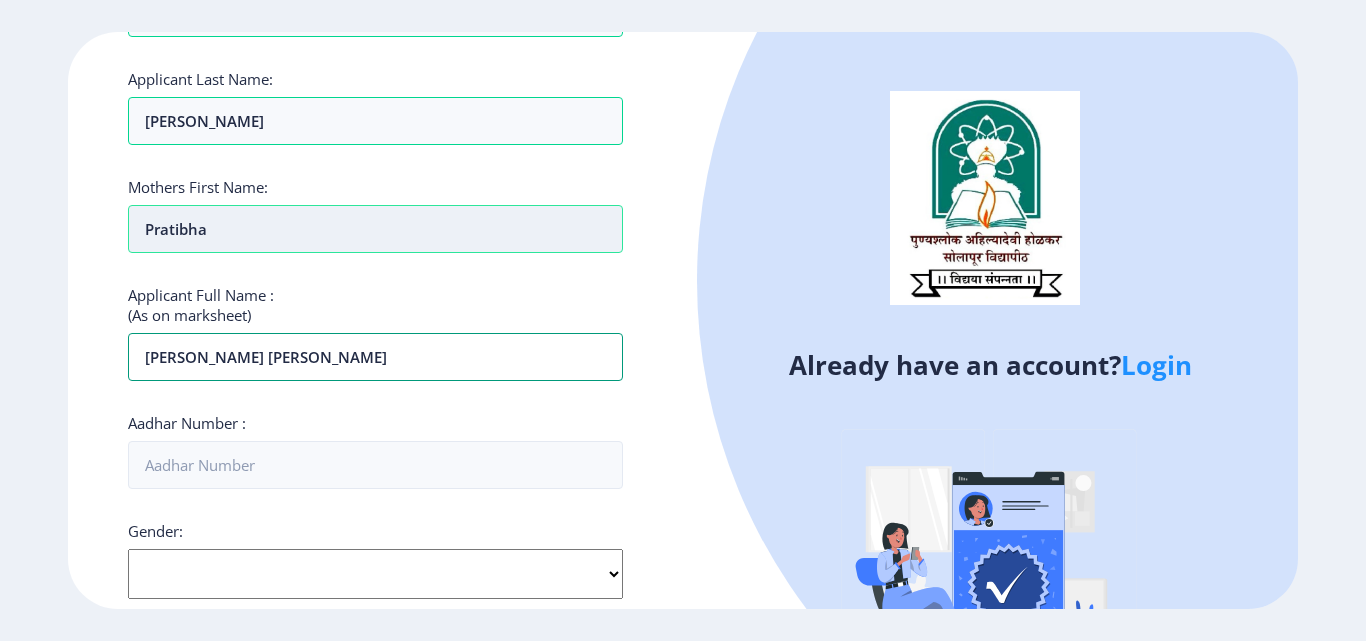 scroll, scrollTop: 307, scrollLeft: 0, axis: vertical 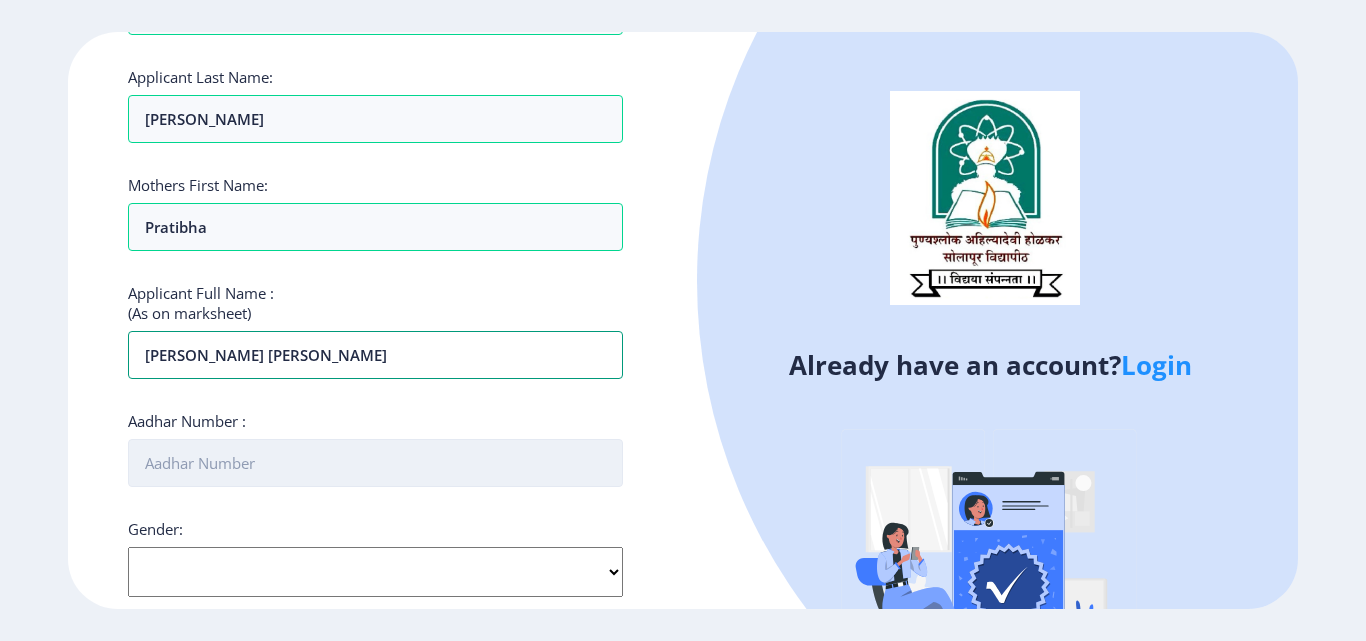 type on "[PERSON_NAME] [PERSON_NAME]" 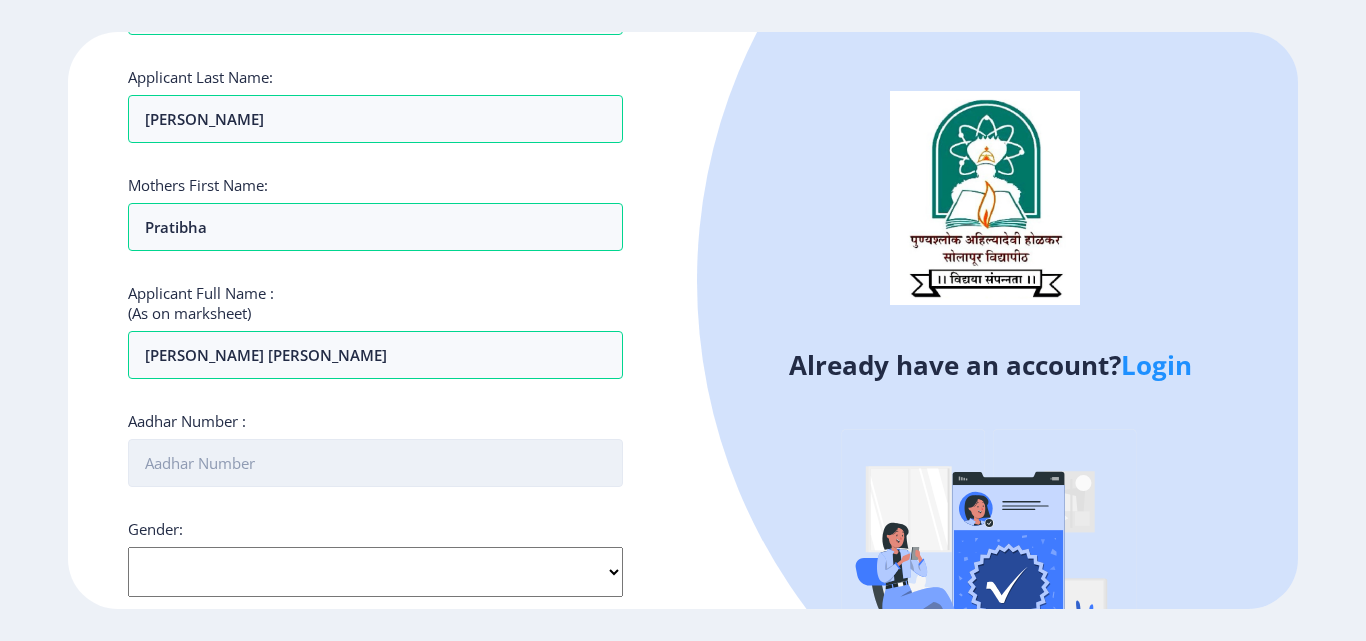 click on "Aadhar Number :" at bounding box center (375, 463) 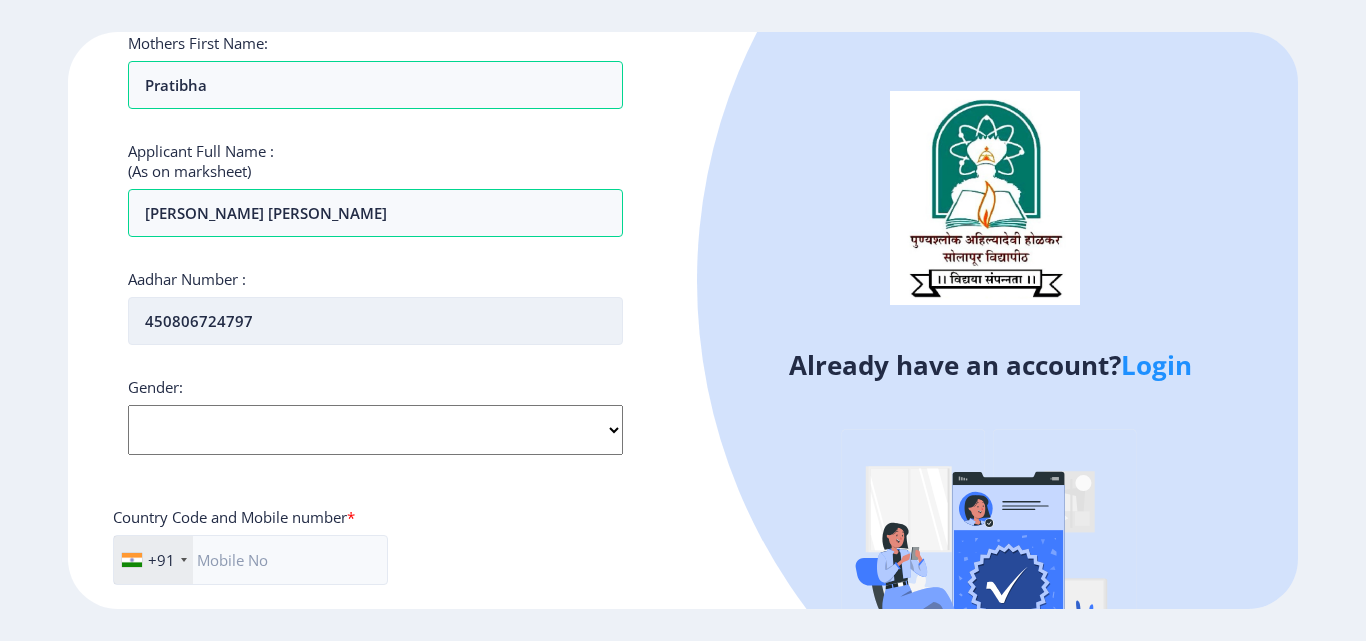 scroll, scrollTop: 451, scrollLeft: 0, axis: vertical 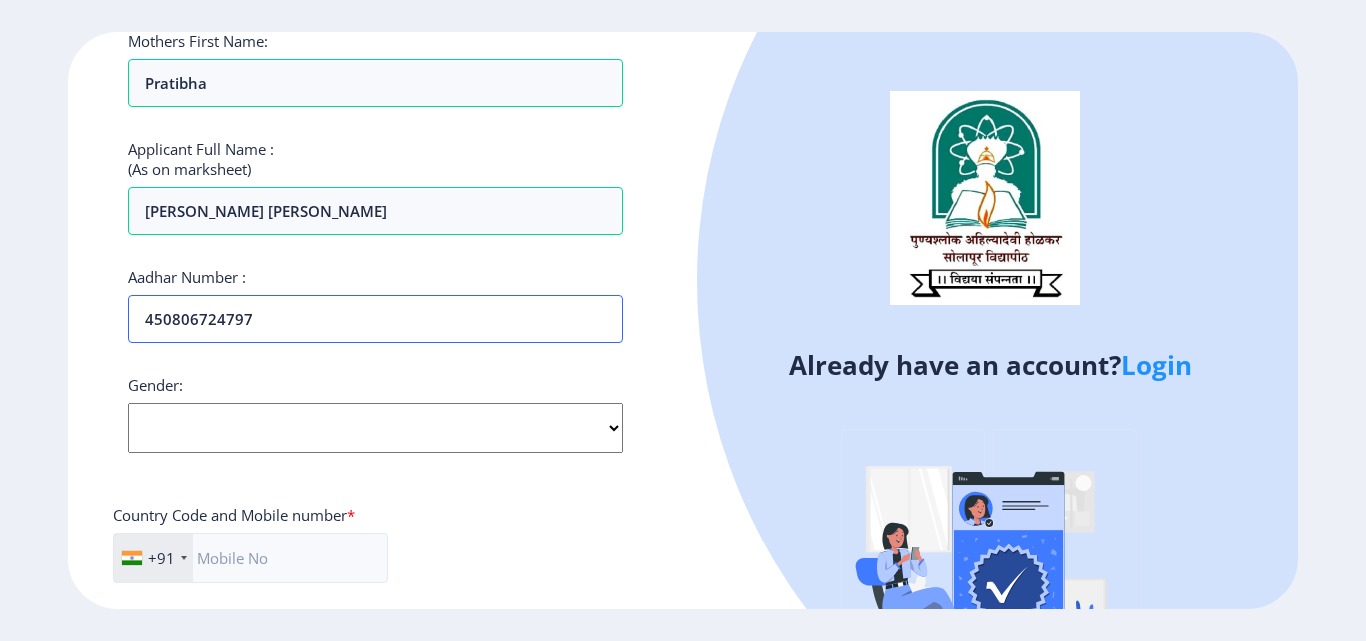 type on "450806724797" 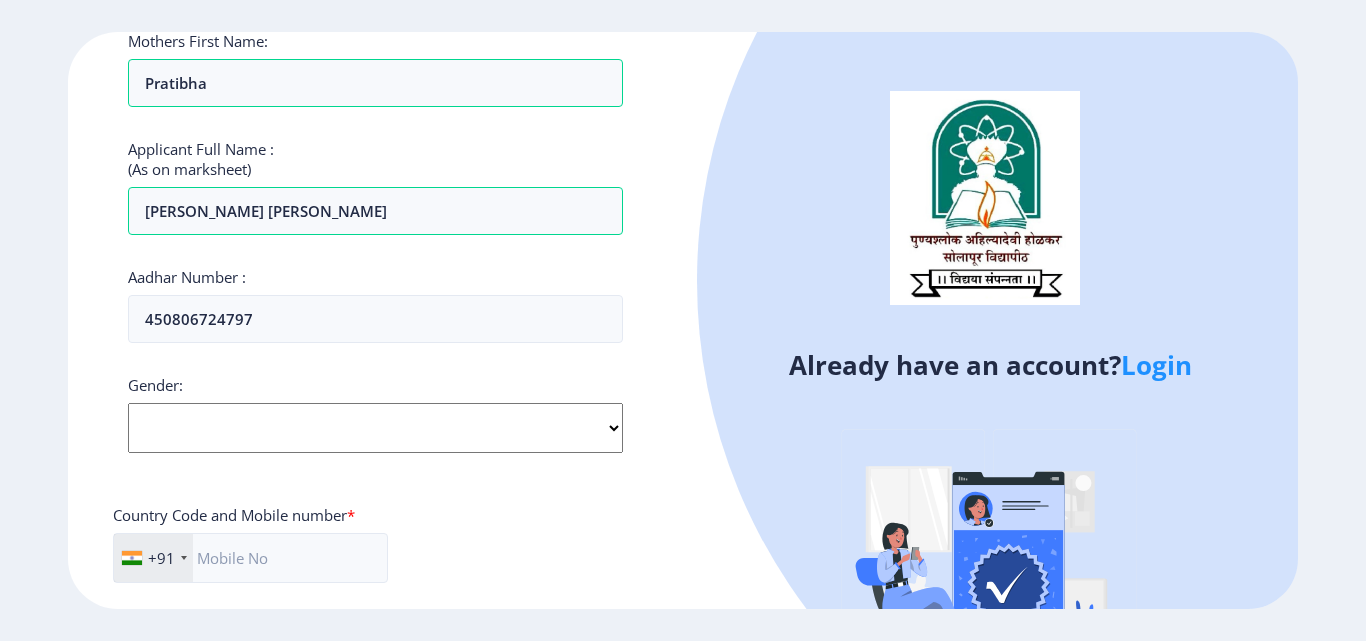 click on "Select Gender [DEMOGRAPHIC_DATA] [DEMOGRAPHIC_DATA] Other" 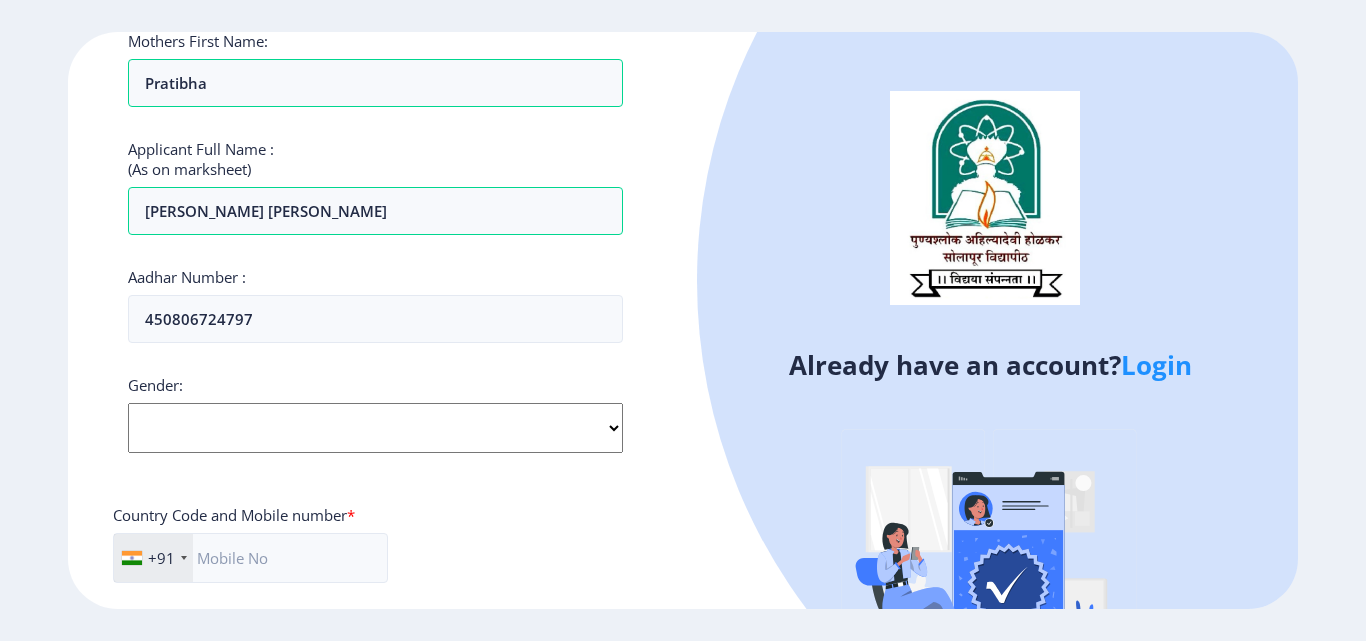 select on "[DEMOGRAPHIC_DATA]" 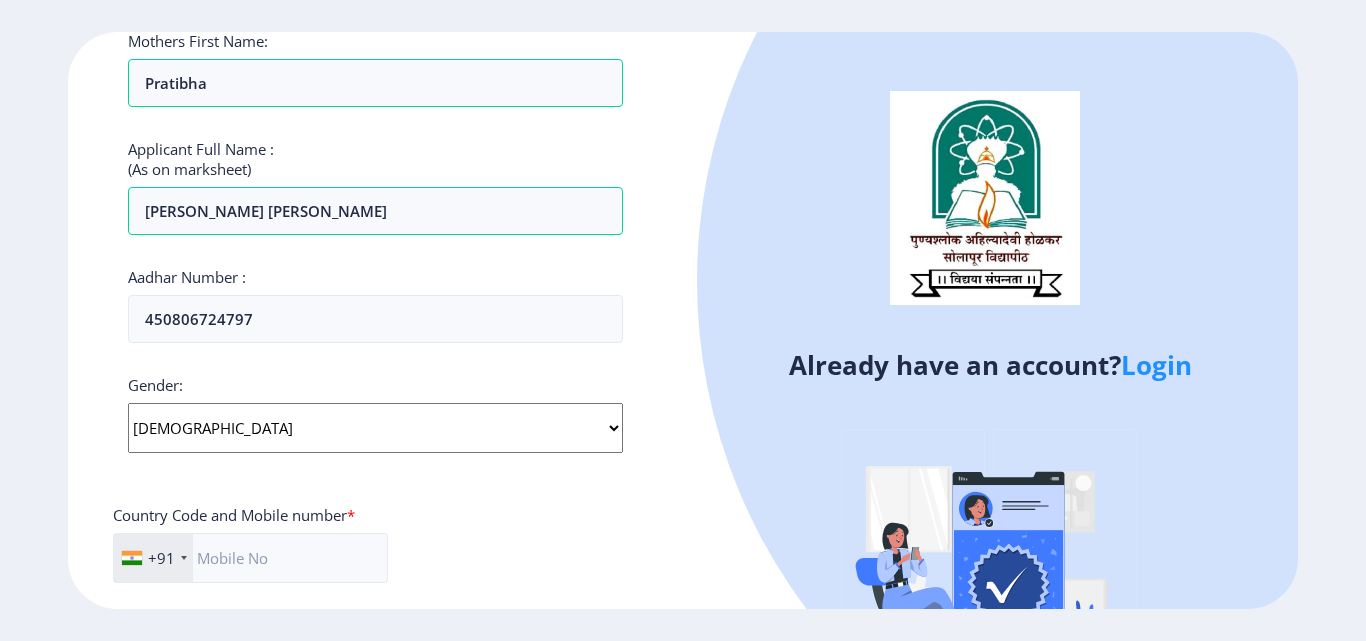 click on "Select Gender [DEMOGRAPHIC_DATA] [DEMOGRAPHIC_DATA] Other" 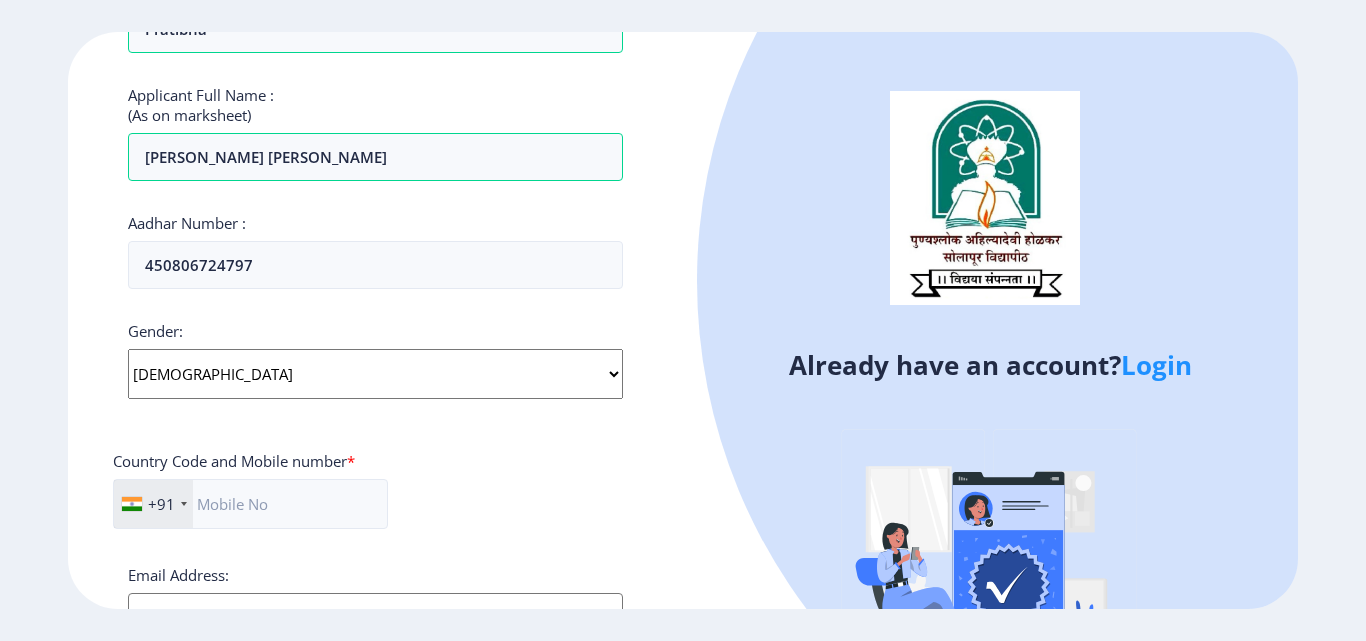 scroll, scrollTop: 553, scrollLeft: 0, axis: vertical 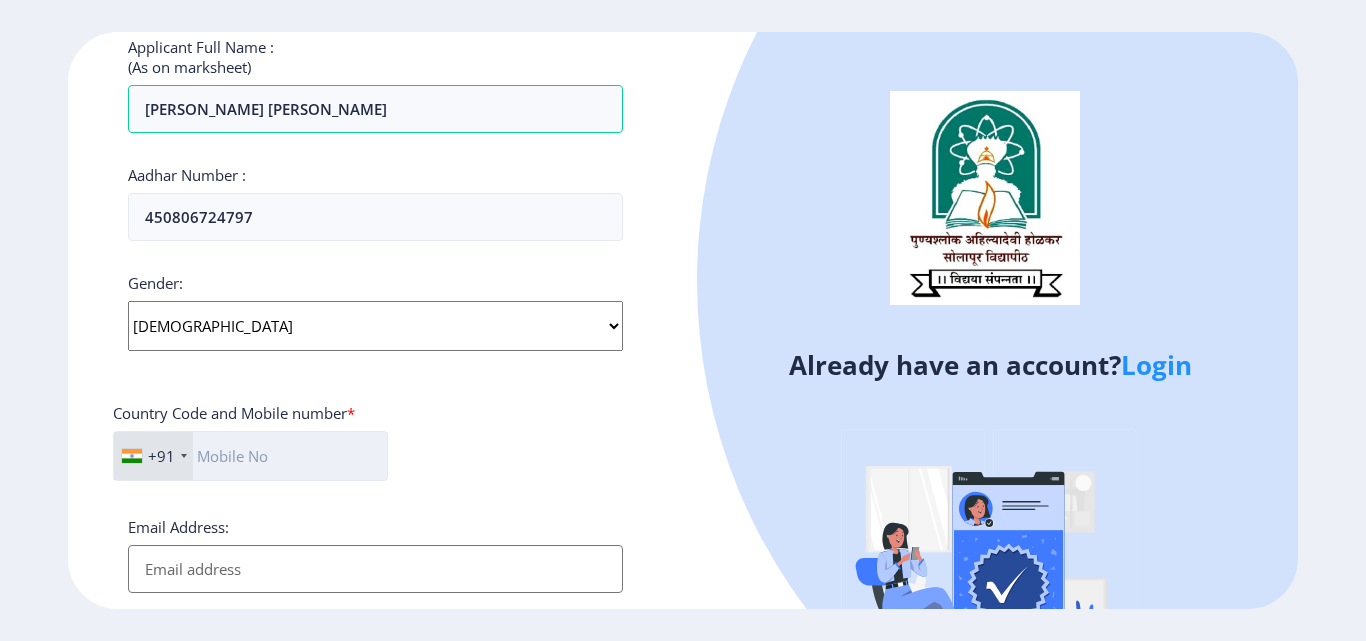 click 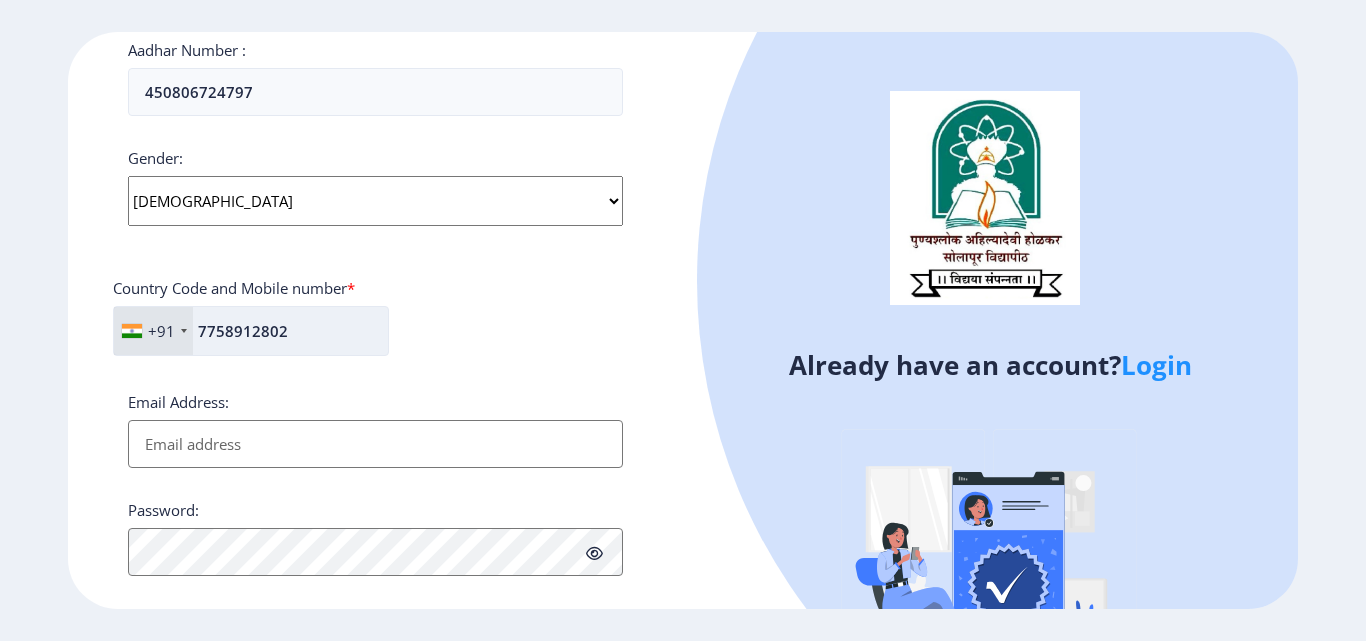 scroll, scrollTop: 679, scrollLeft: 0, axis: vertical 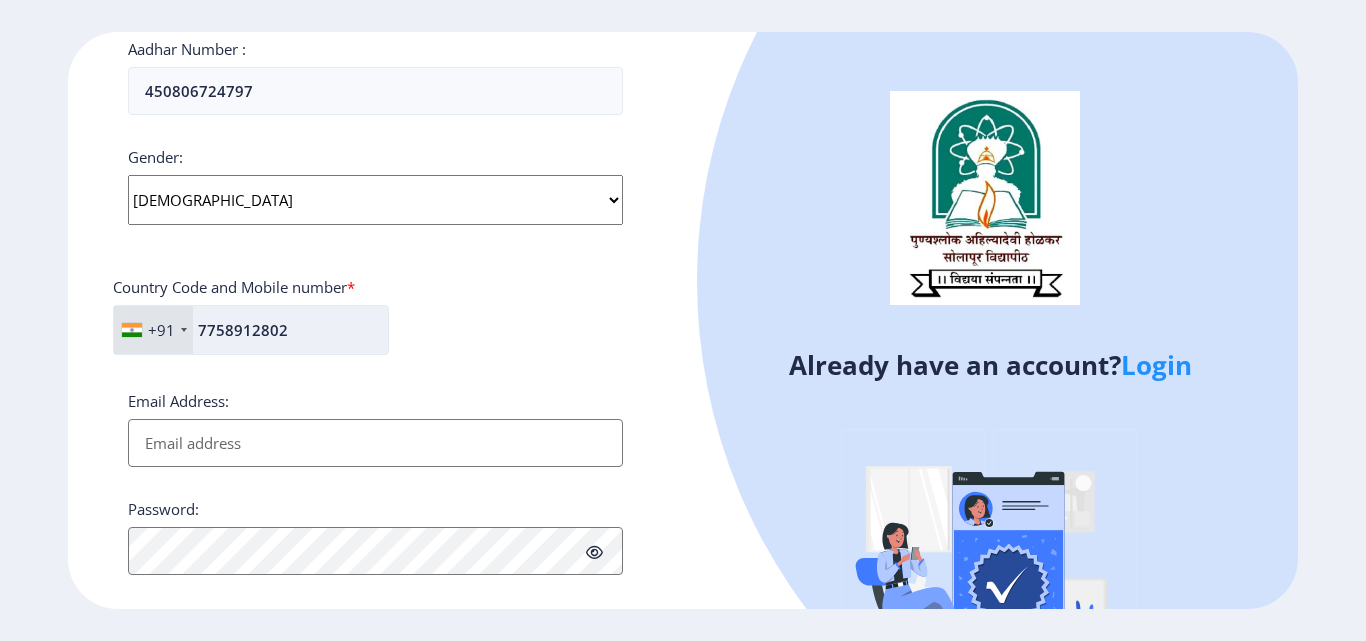 type on "7758912802" 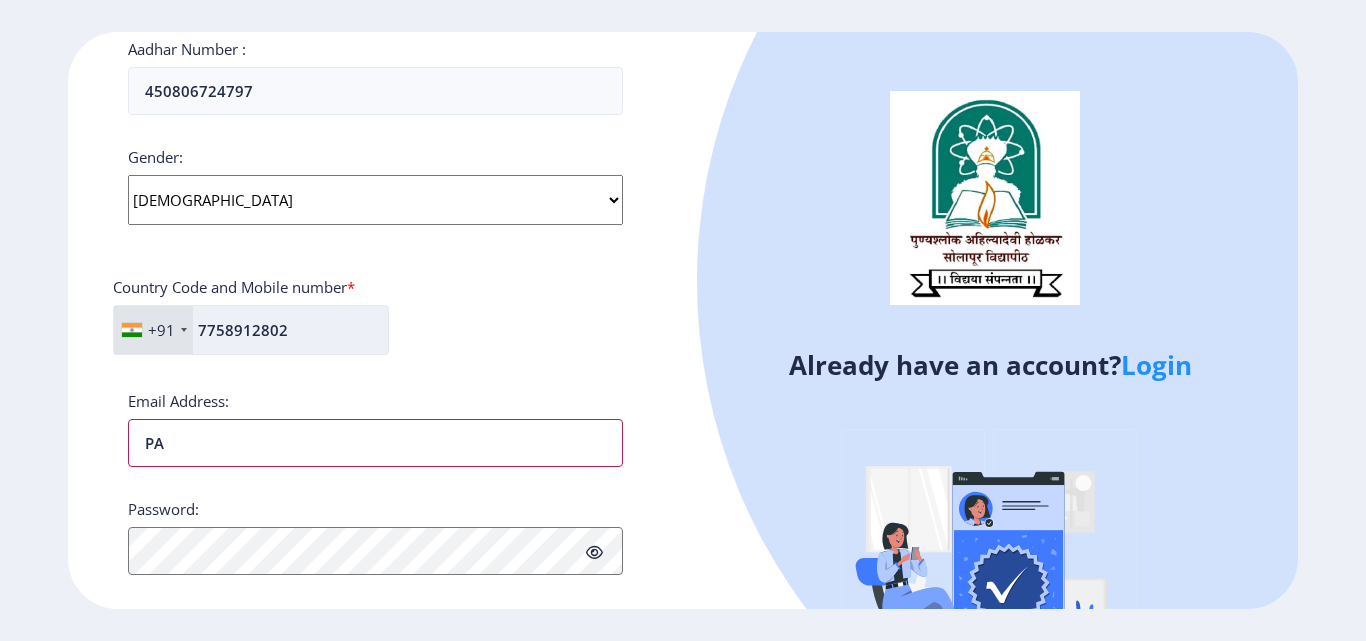 type on "P" 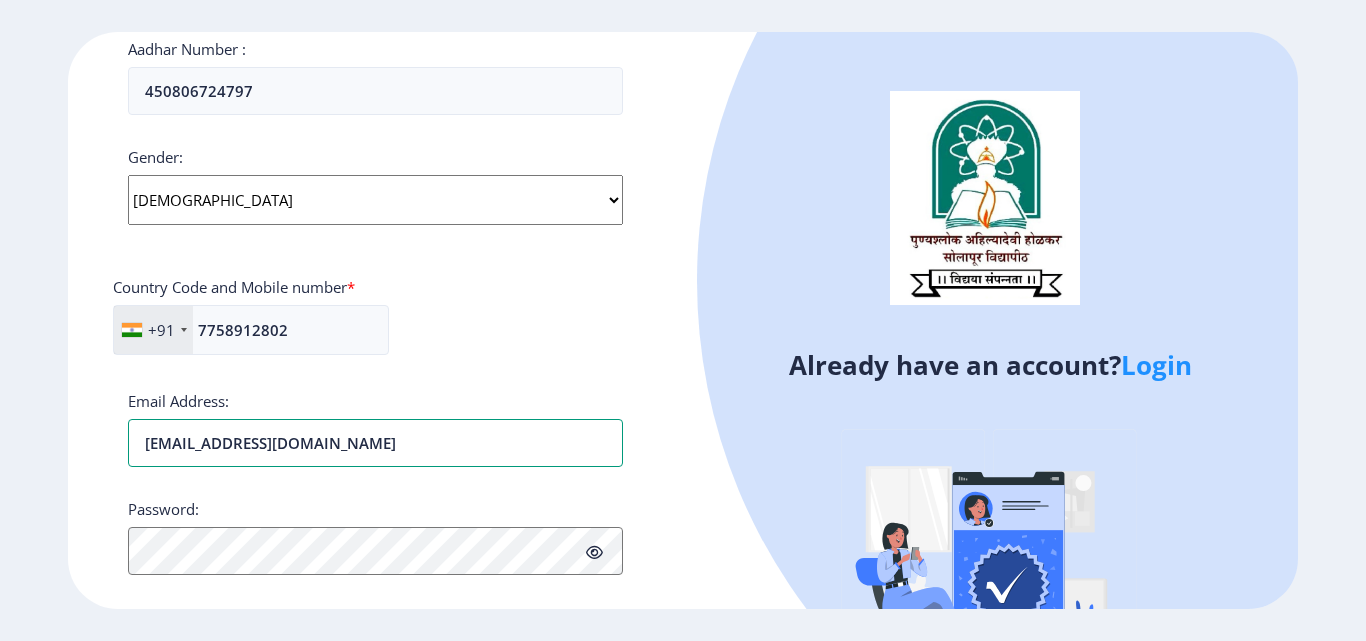 type on "[EMAIL_ADDRESS][DOMAIN_NAME]" 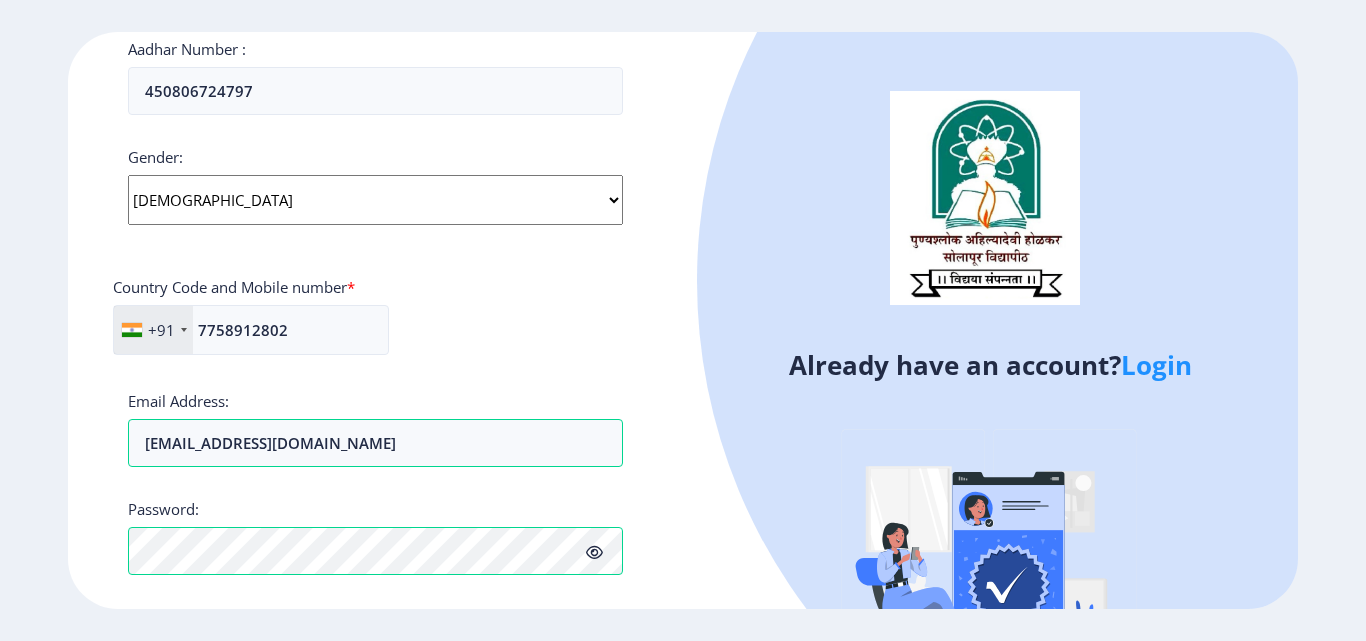 click 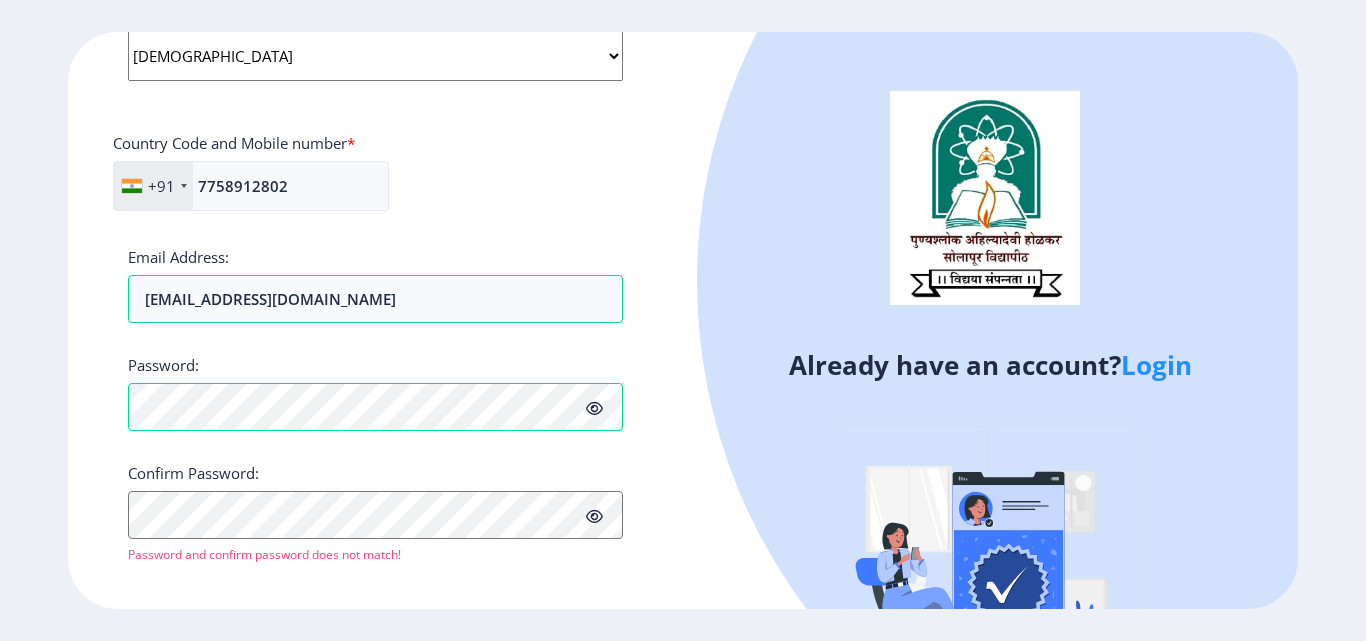 scroll, scrollTop: 825, scrollLeft: 0, axis: vertical 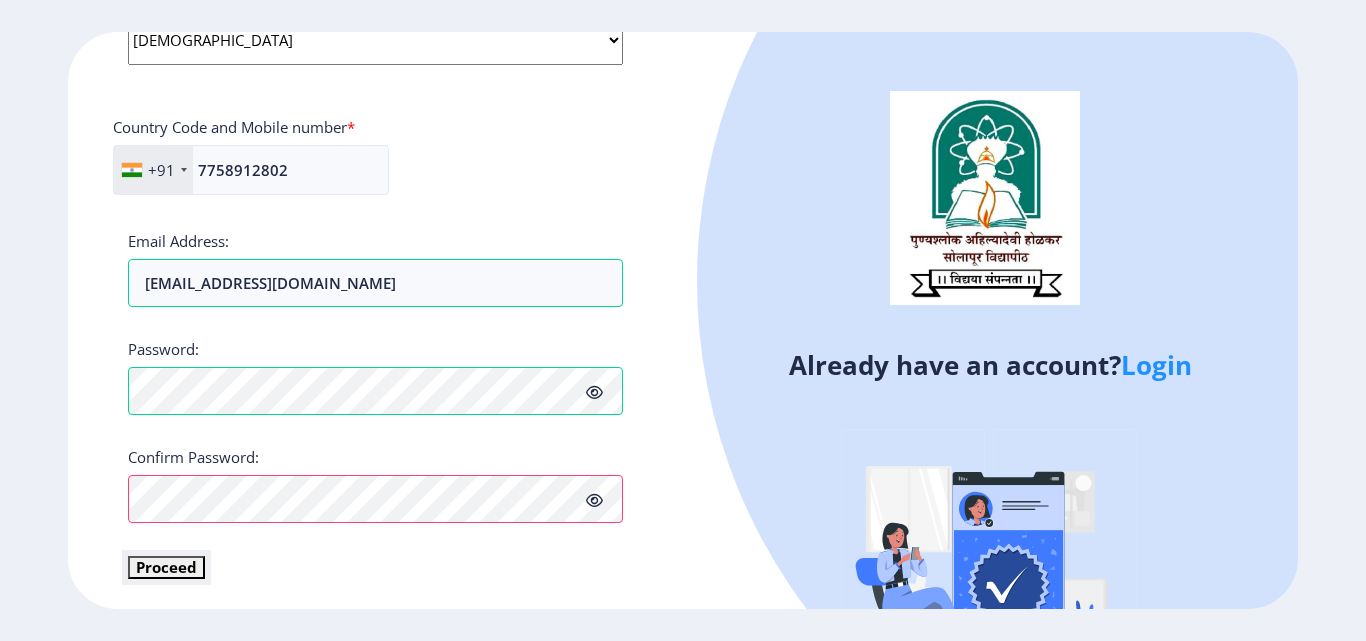 click on "Proceed" 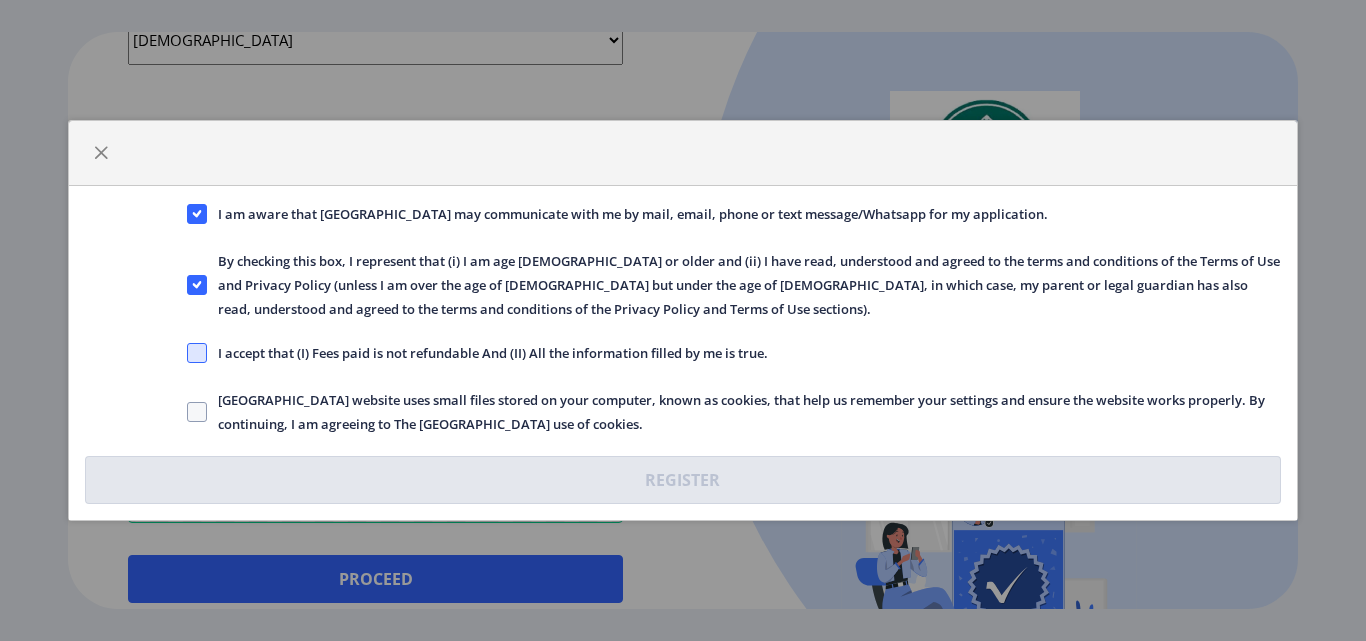 click 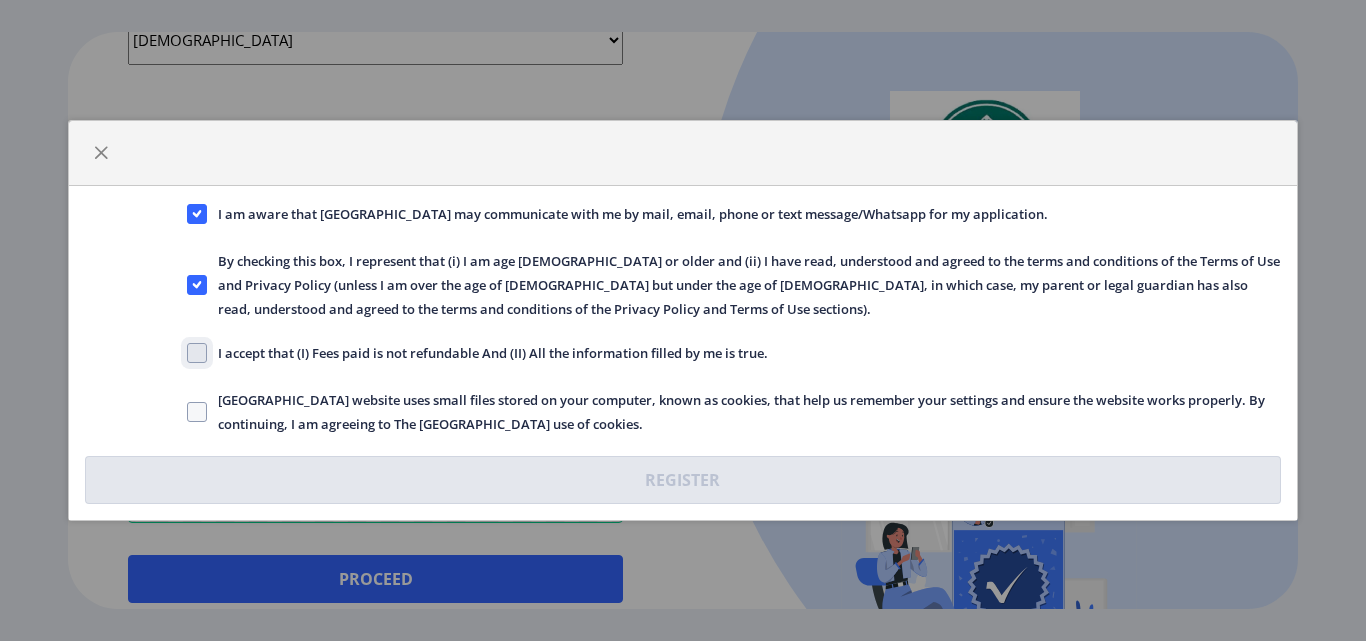 click on "I accept that (I) Fees paid is not refundable And (II) All the information filled by me is true." 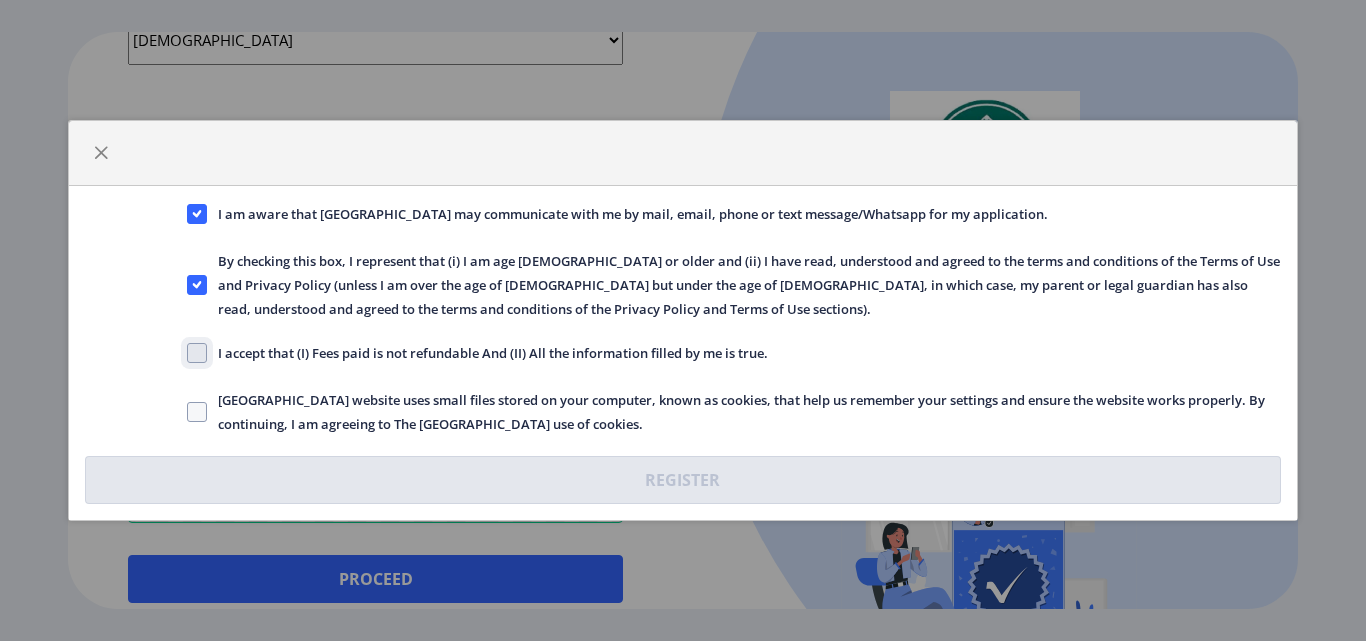 checkbox on "true" 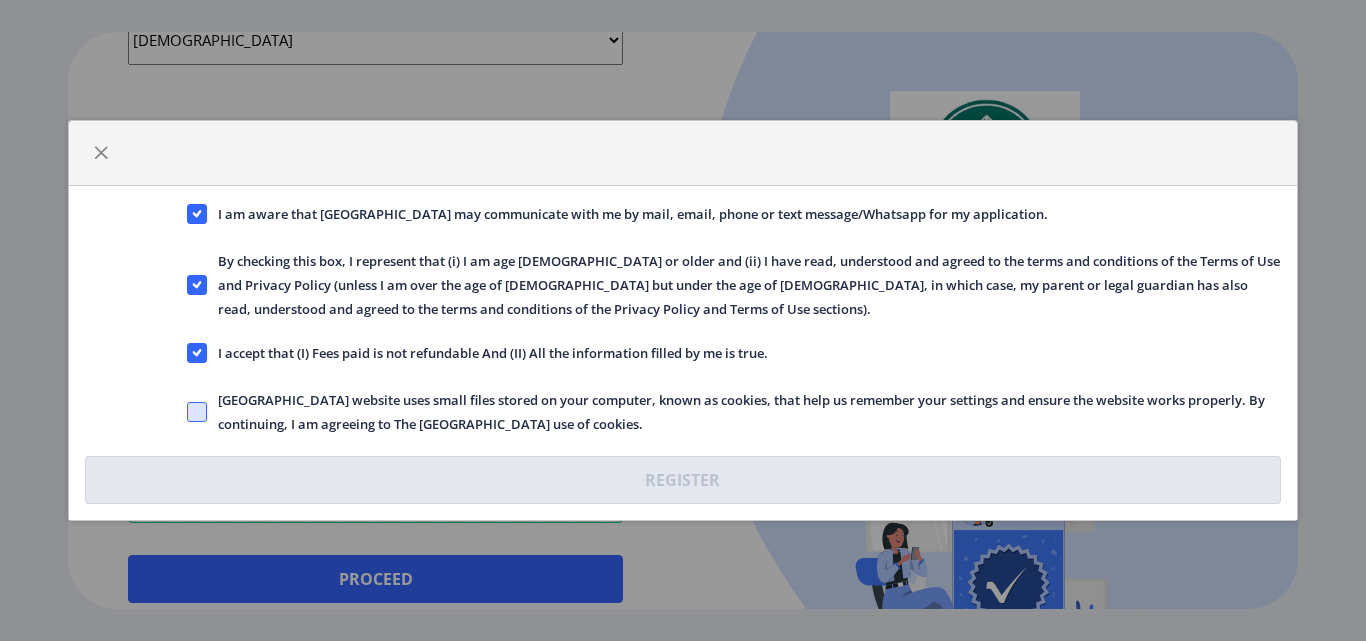 click 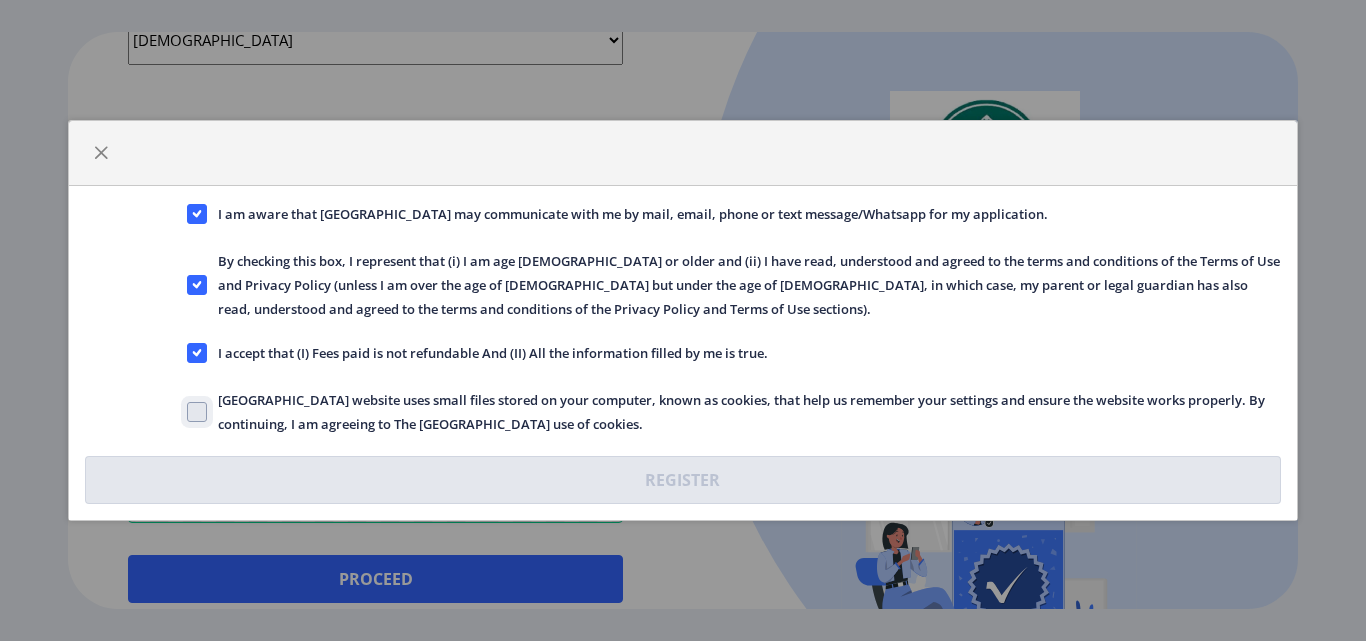 click on "[GEOGRAPHIC_DATA] website uses small files stored on your computer, known as cookies, that help us remember your settings and ensure the website works properly. By continuing, I am agreeing to The [GEOGRAPHIC_DATA] use of cookies." 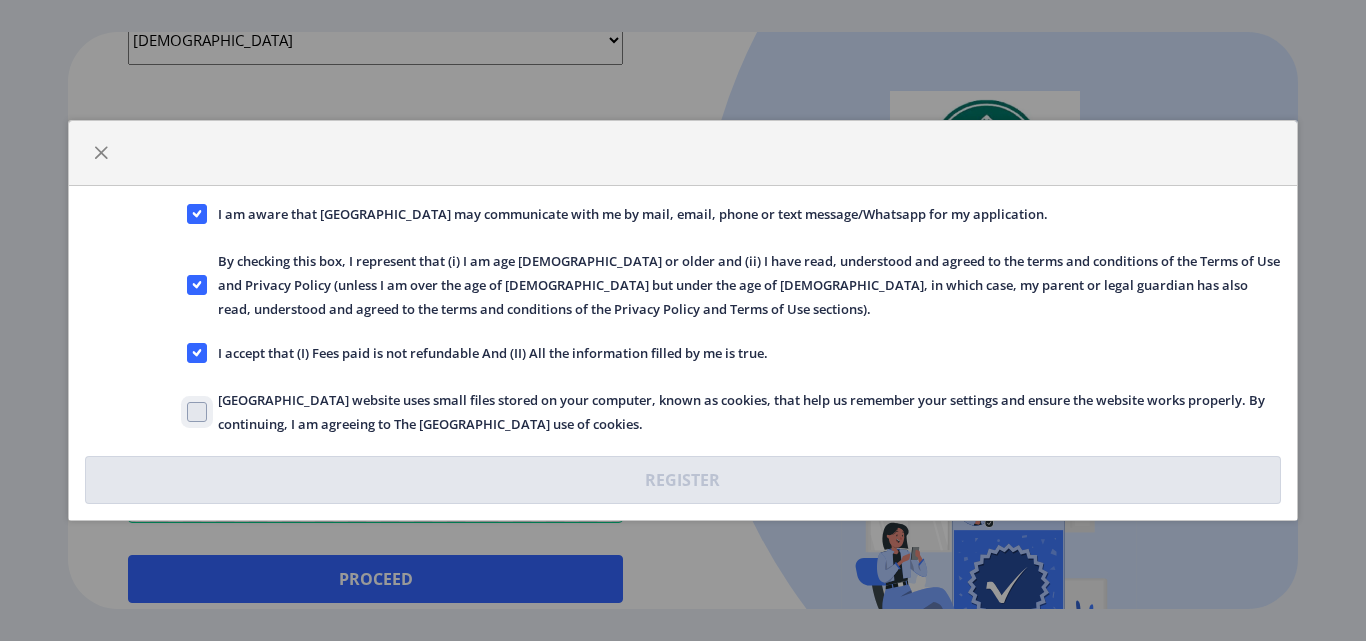 checkbox on "true" 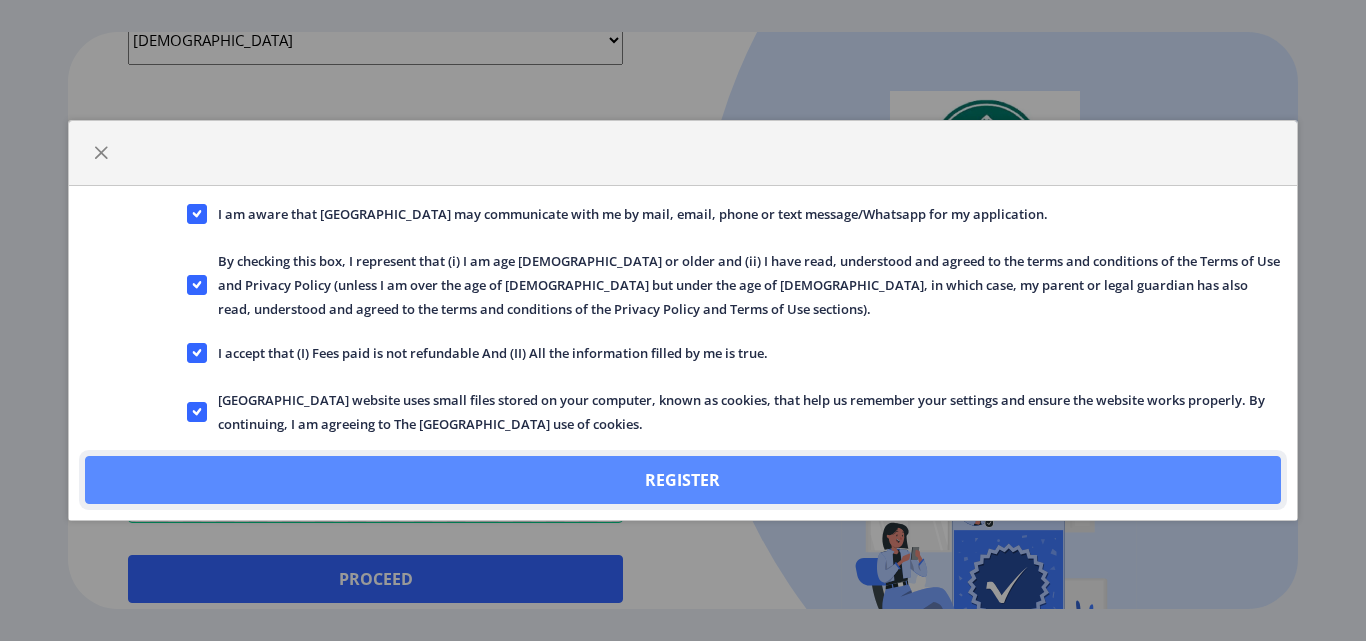 click on "Register" 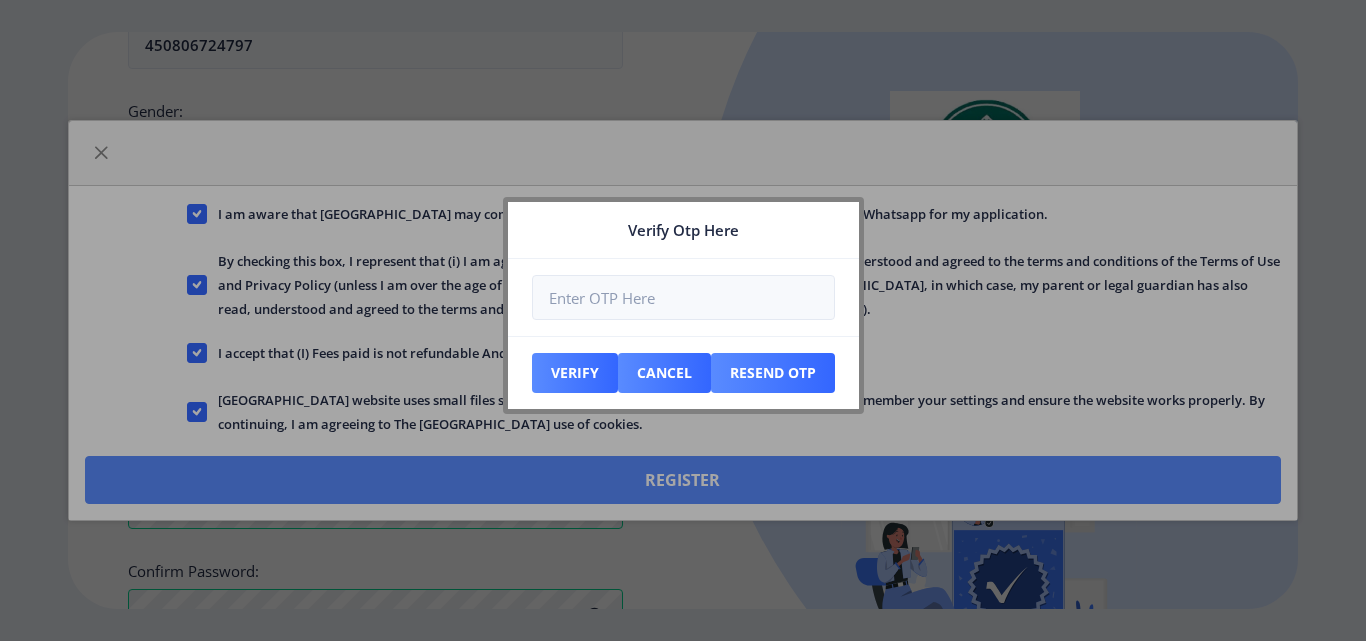 scroll, scrollTop: 0, scrollLeft: 0, axis: both 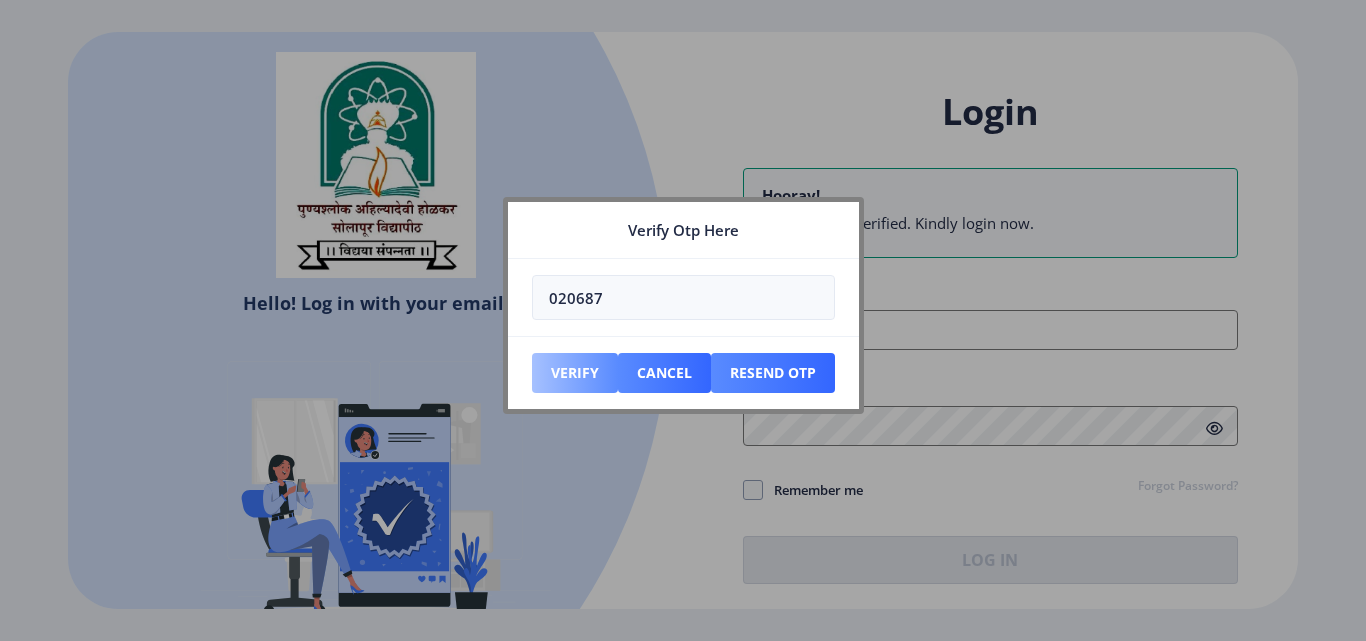 type on "020687" 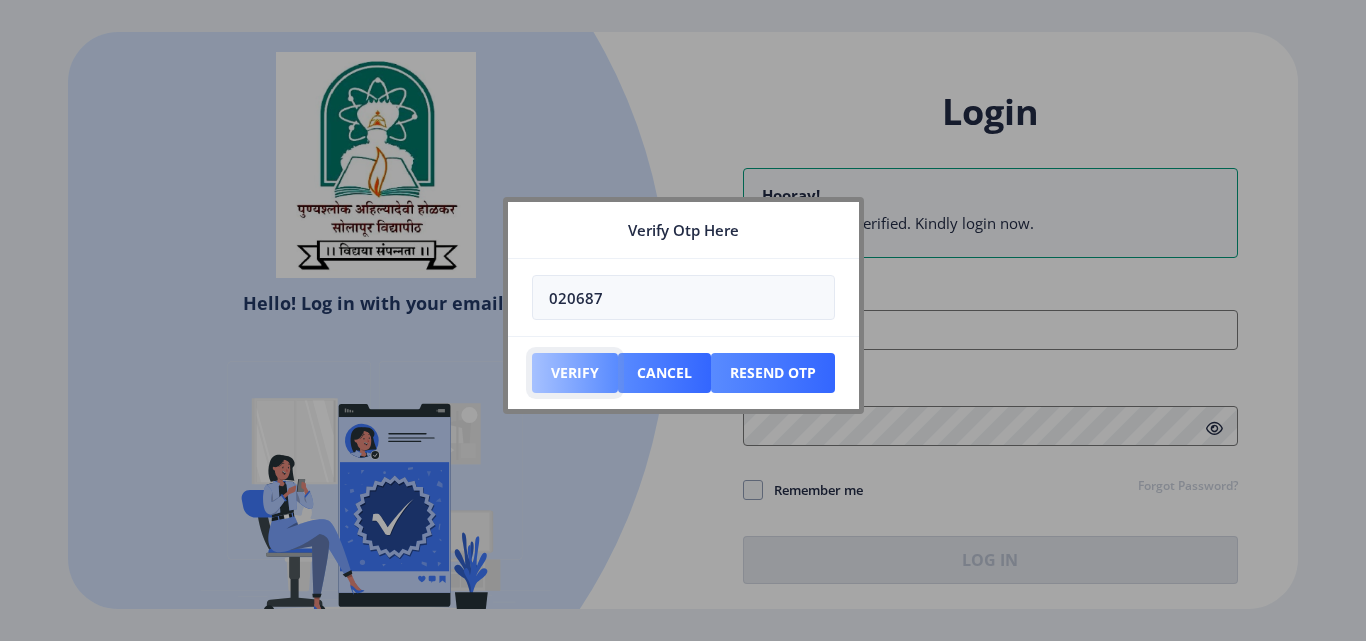 click on "Verify" at bounding box center [575, 373] 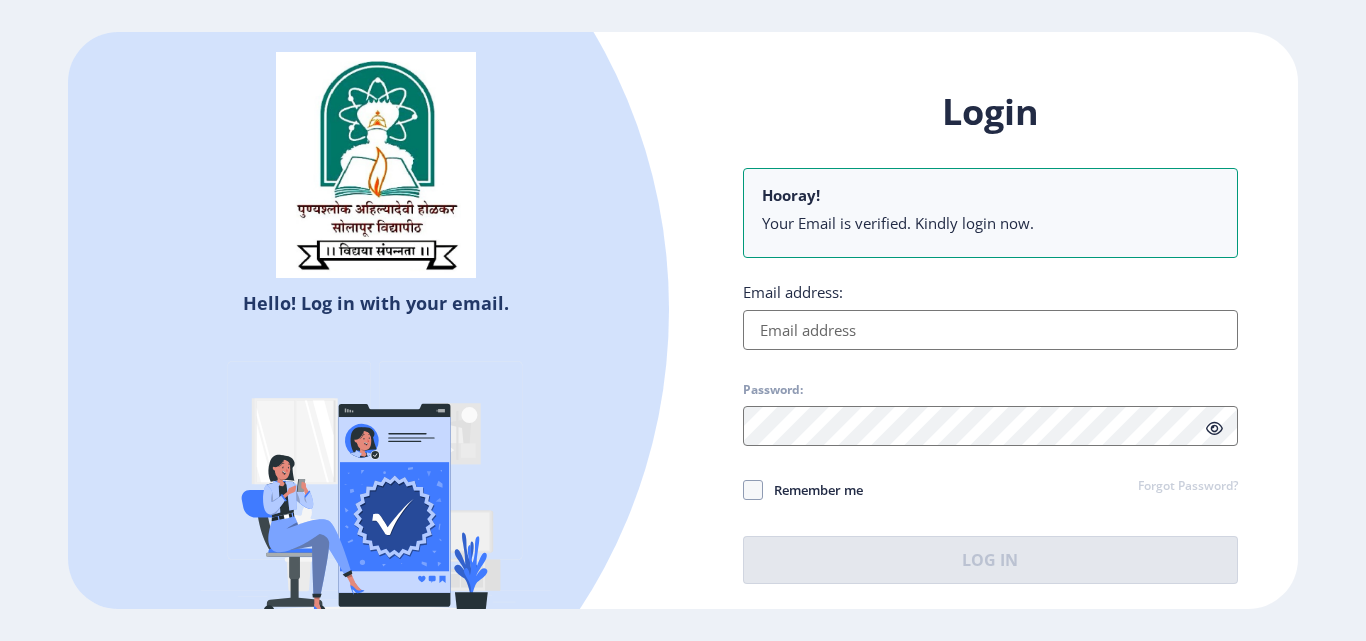 click on "Email address:" at bounding box center (990, 330) 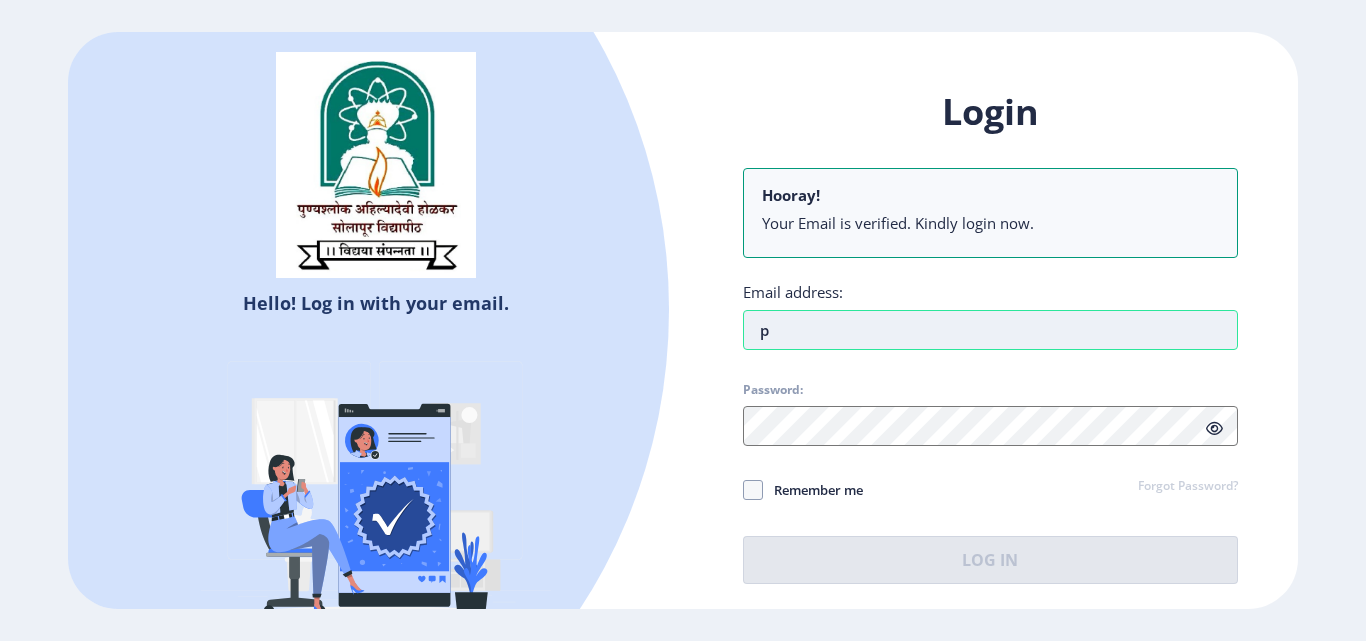 type on "[EMAIL_ADDRESS][DOMAIN_NAME]" 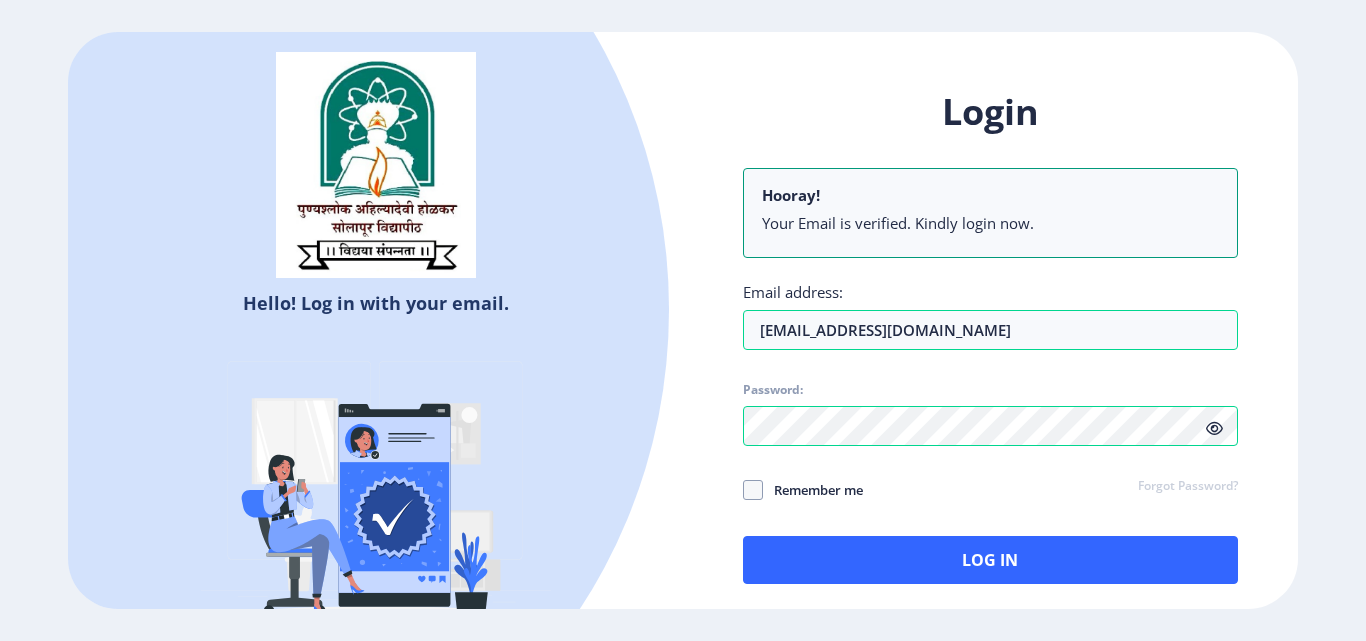 click 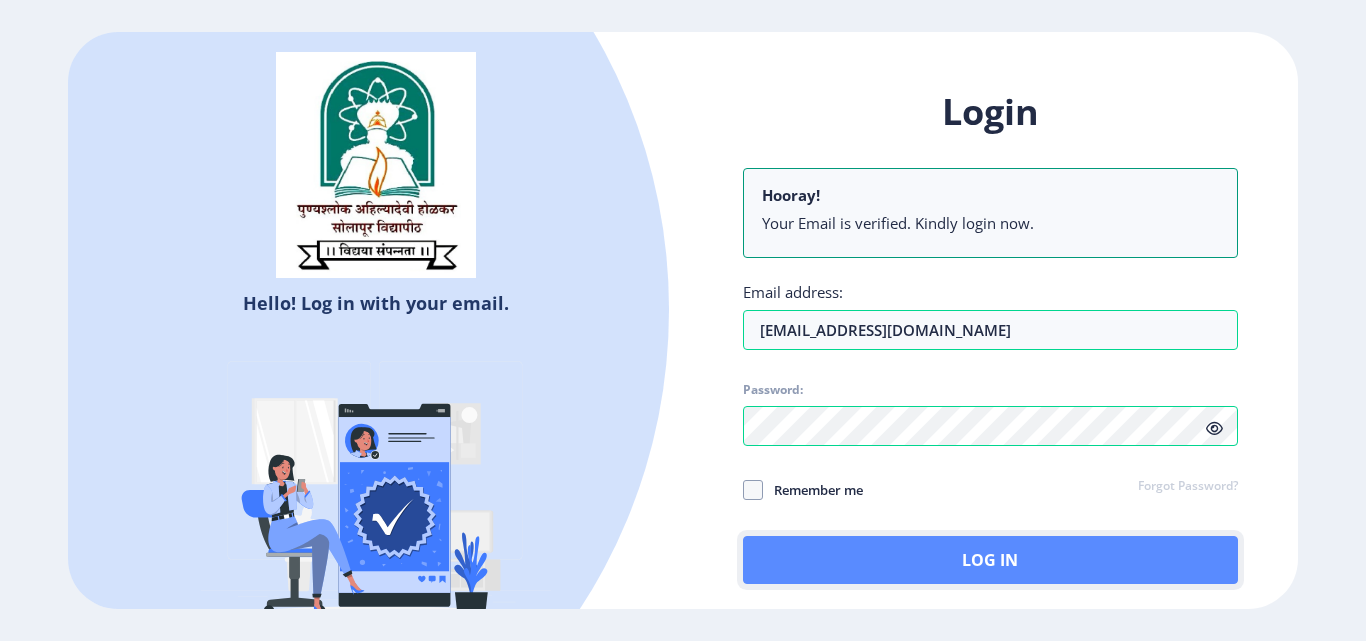 click on "Log In" 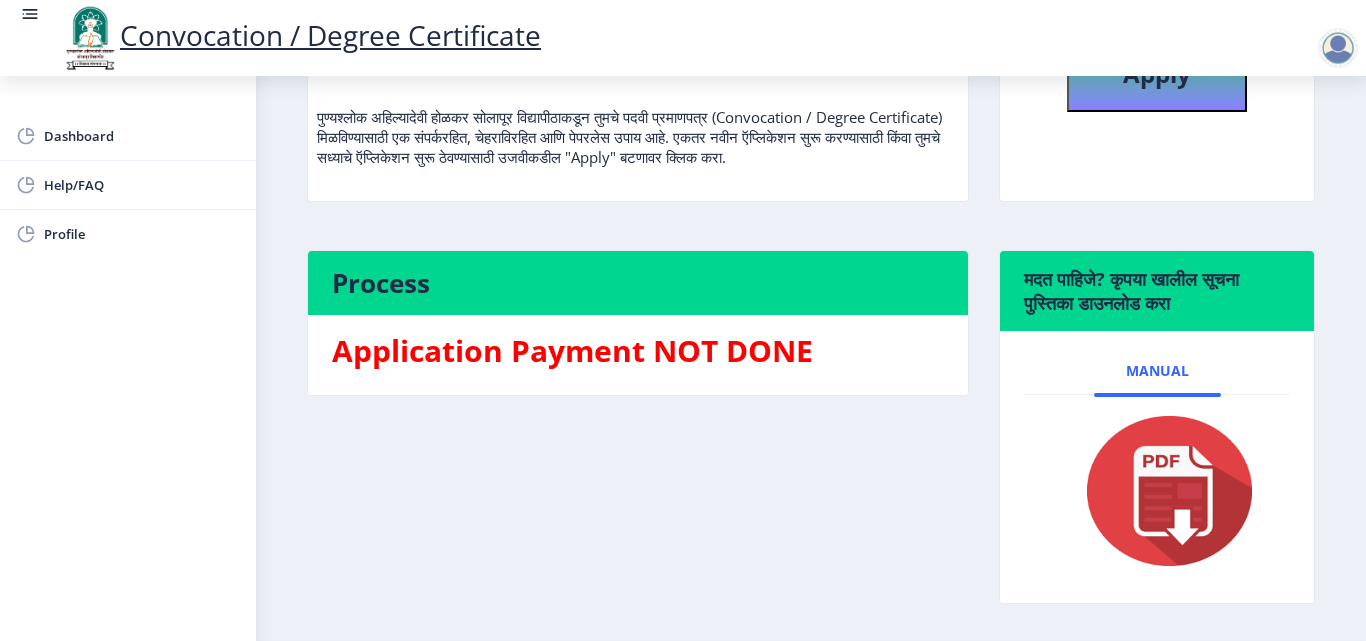 scroll, scrollTop: 261, scrollLeft: 0, axis: vertical 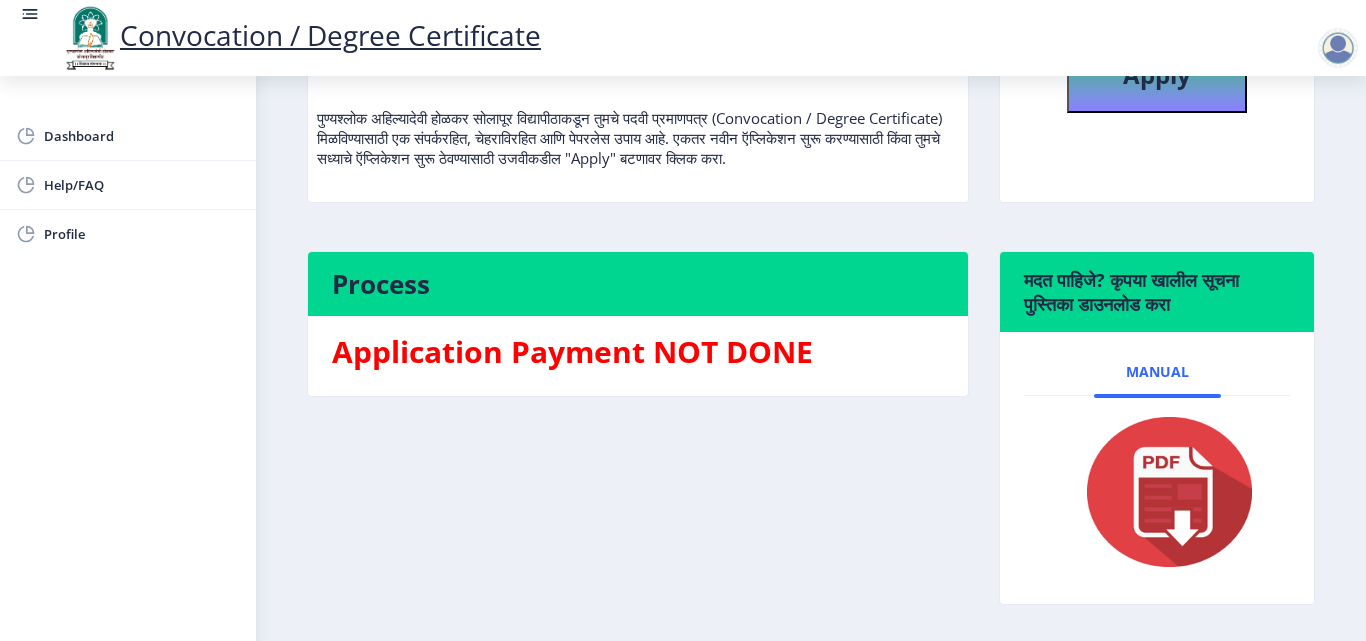 click 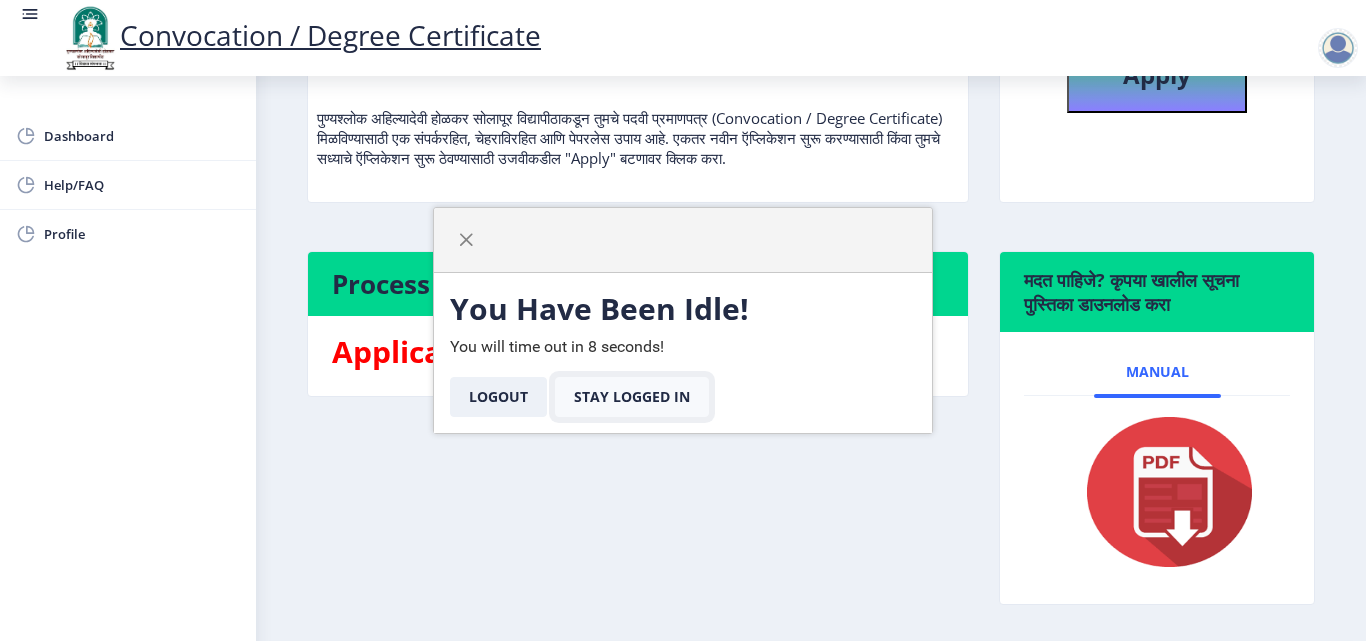 click on "Stay Logged In" 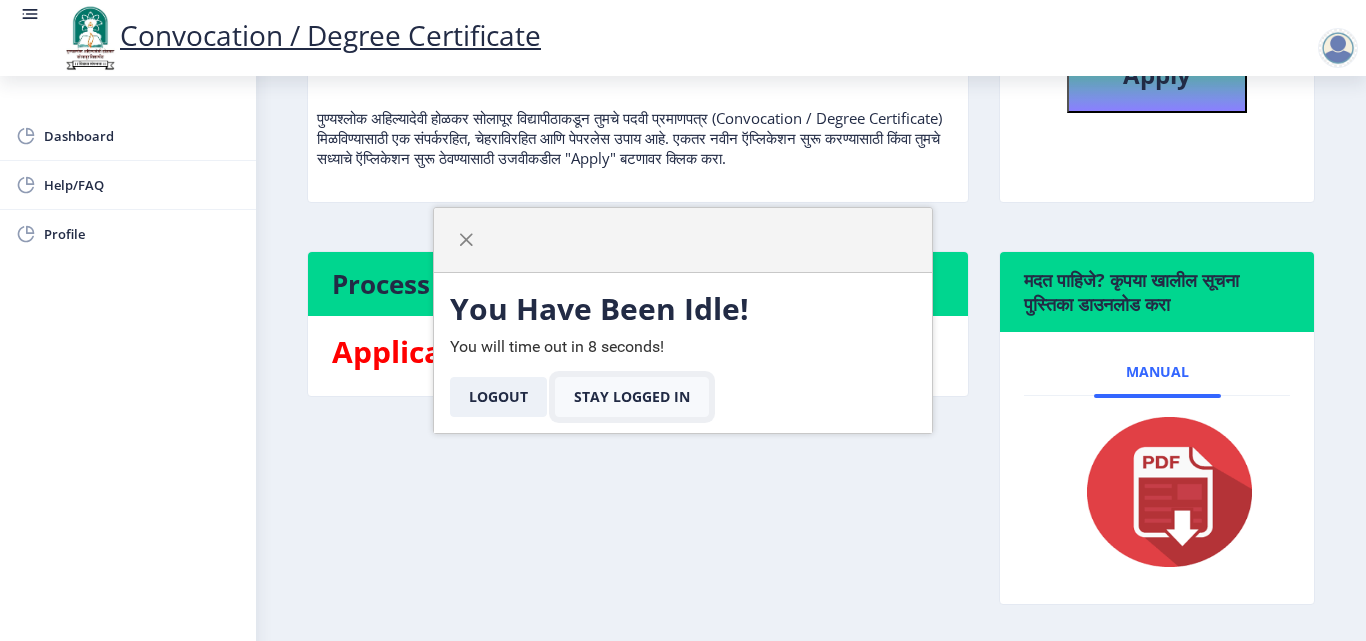 click on "Stay Logged In" 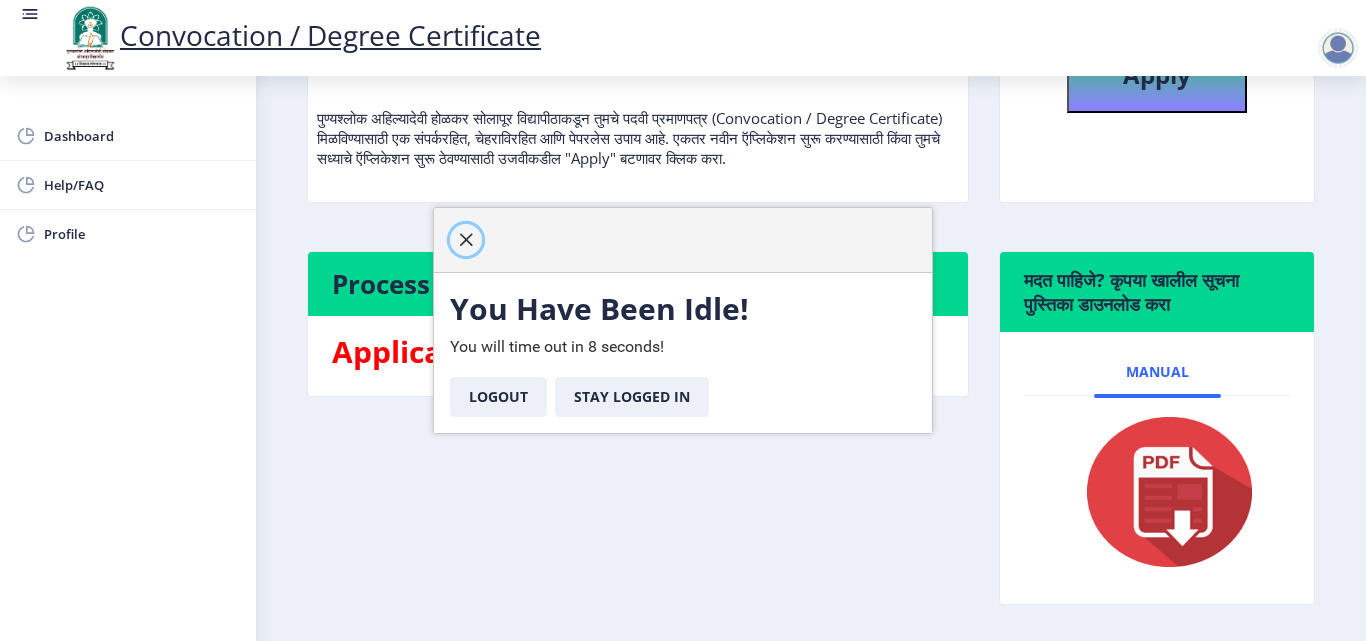 click 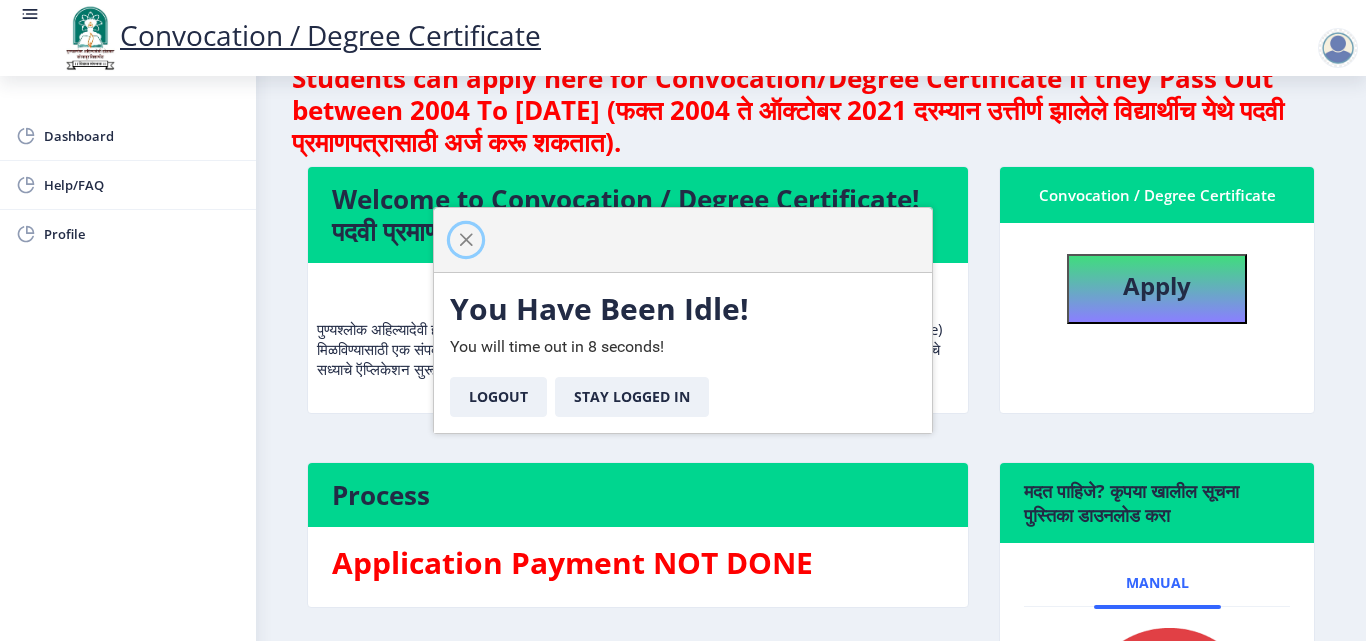 scroll, scrollTop: 51, scrollLeft: 0, axis: vertical 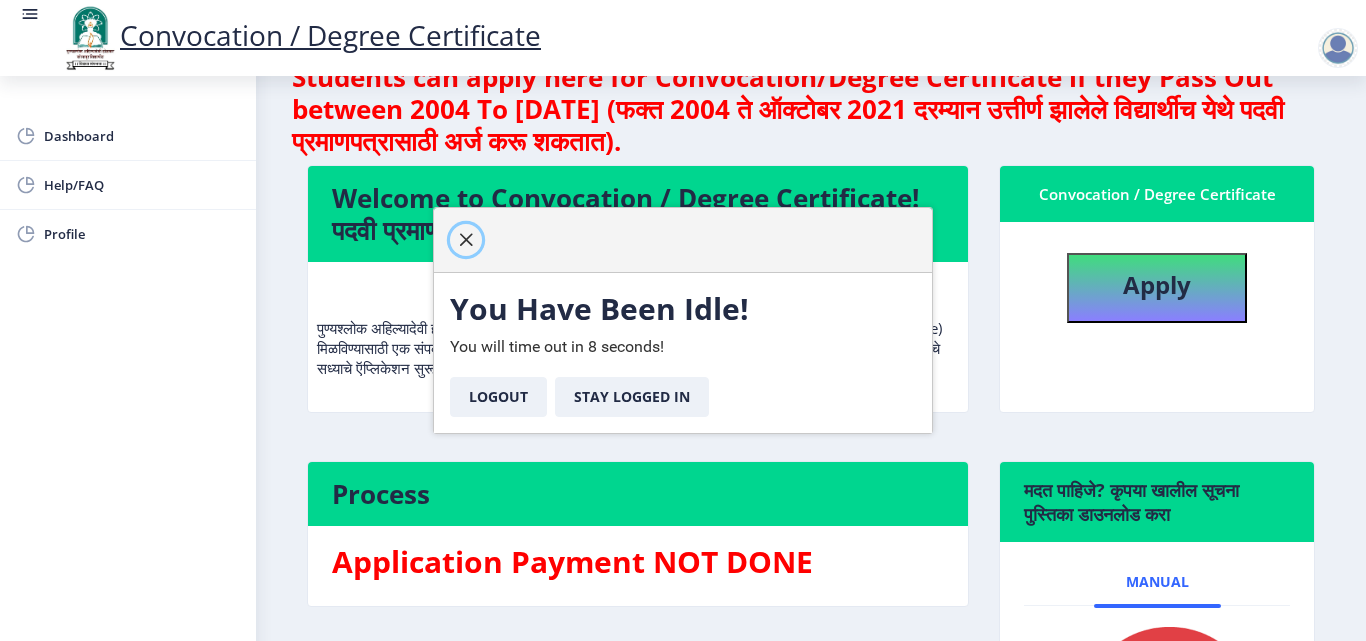 click 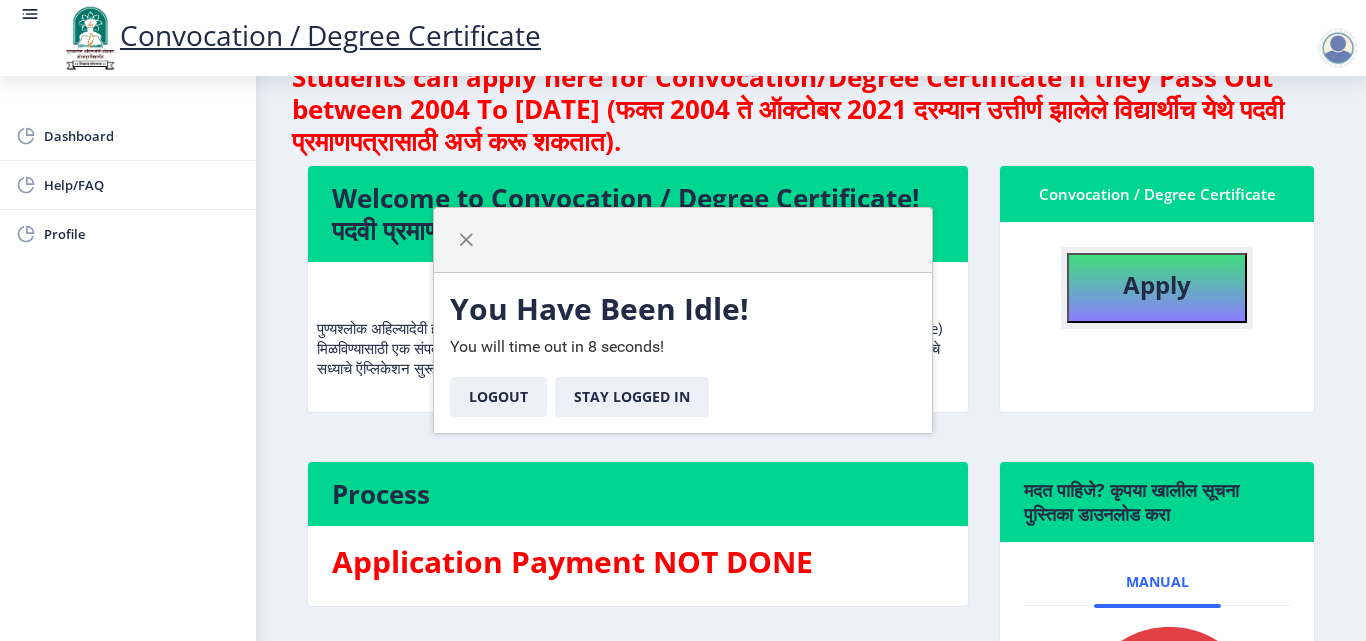click on "Apply" 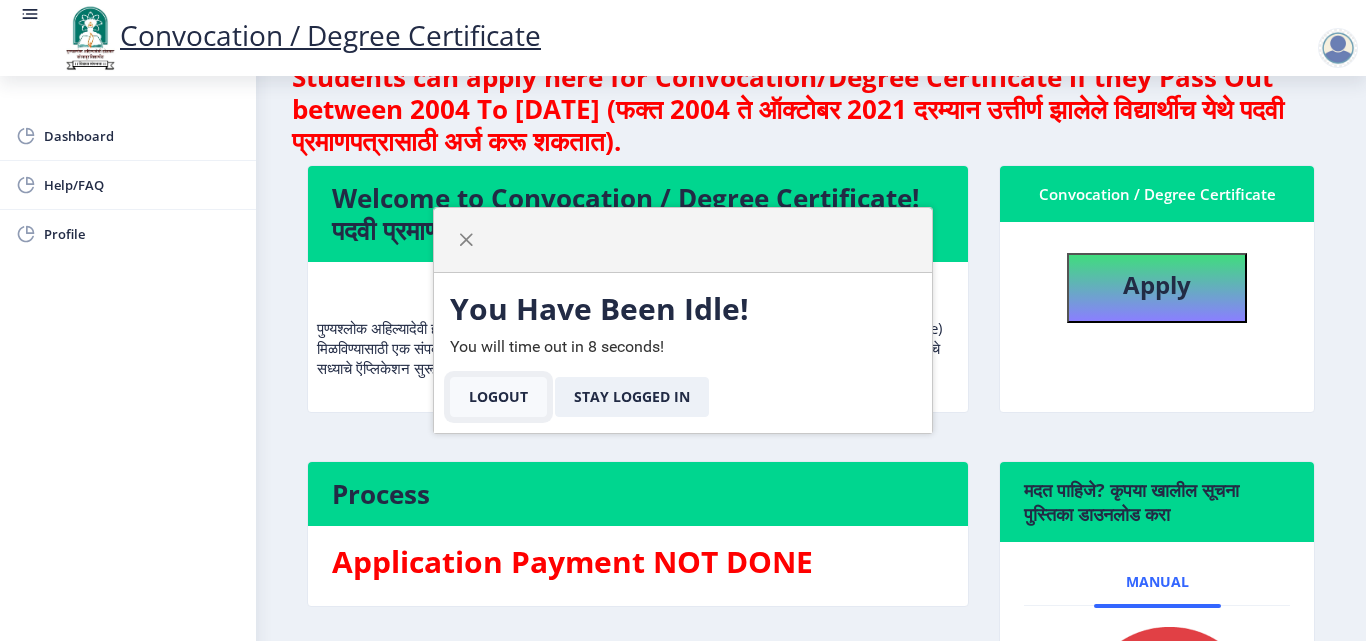 click on "Logout" 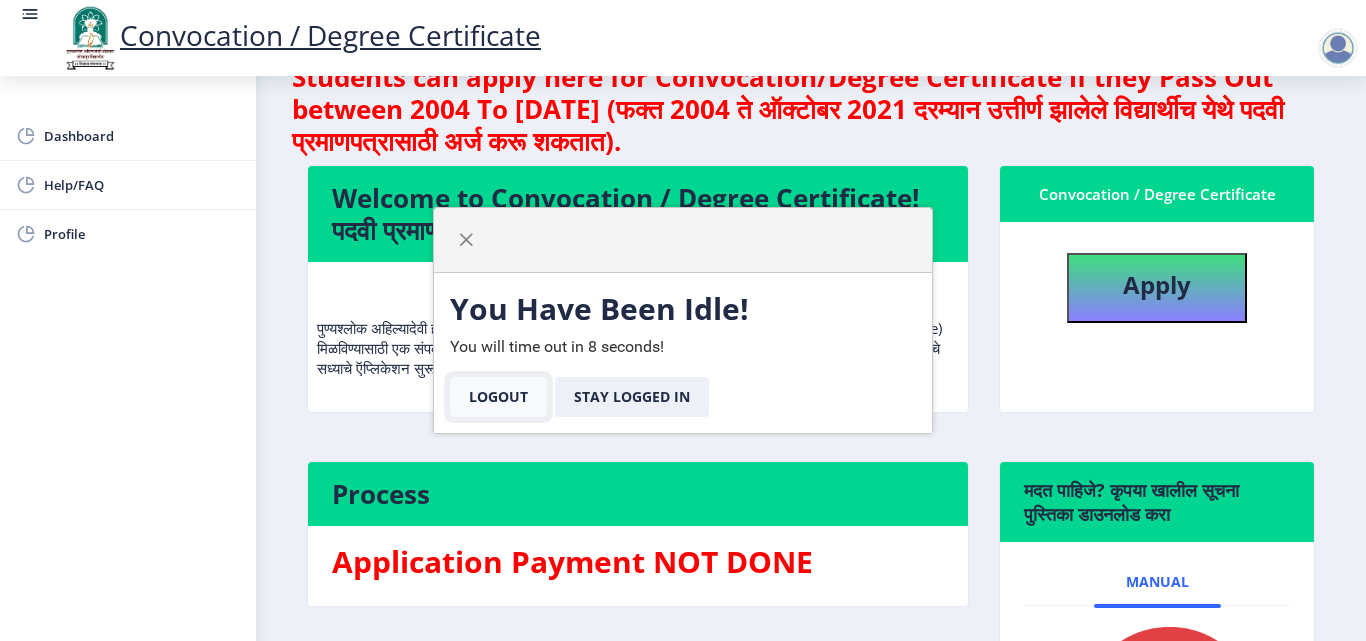 click on "Logout" 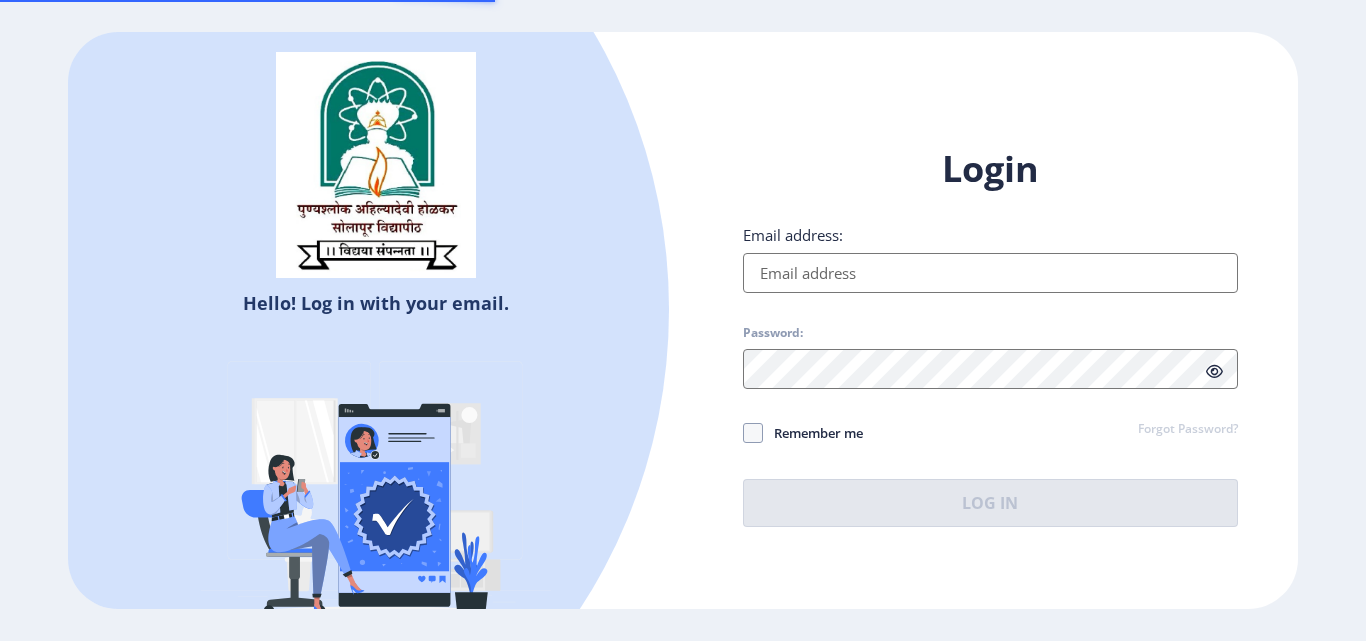 scroll, scrollTop: 0, scrollLeft: 0, axis: both 